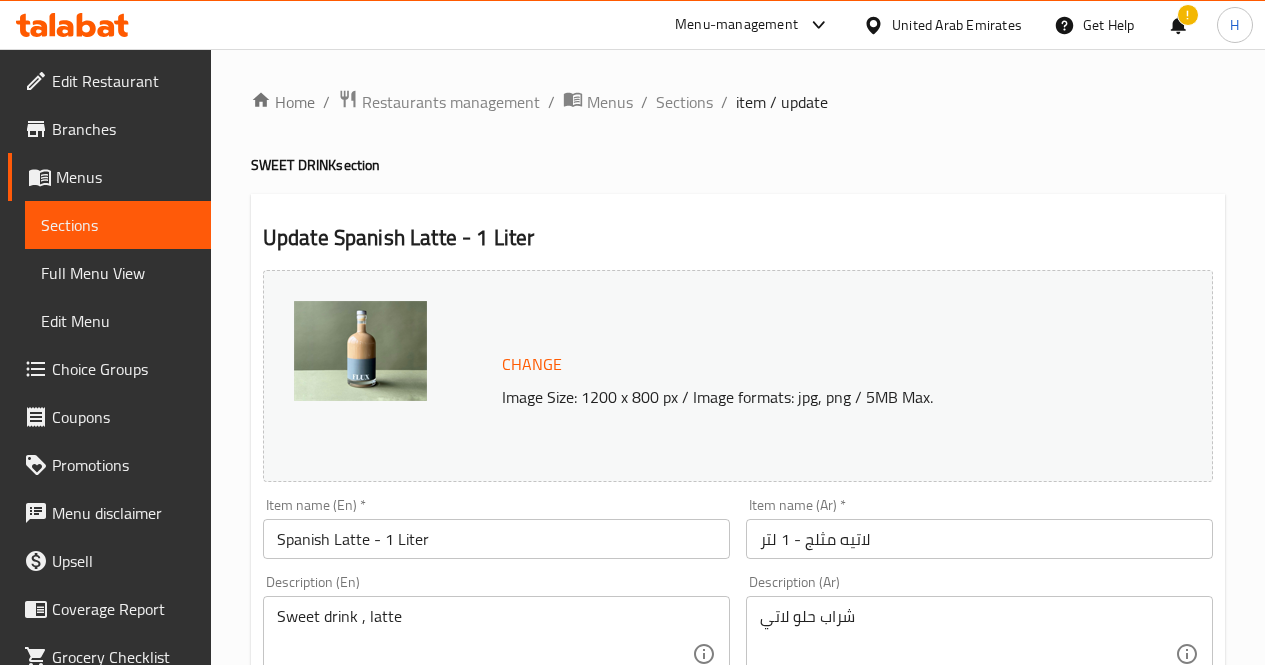 scroll, scrollTop: 0, scrollLeft: 0, axis: both 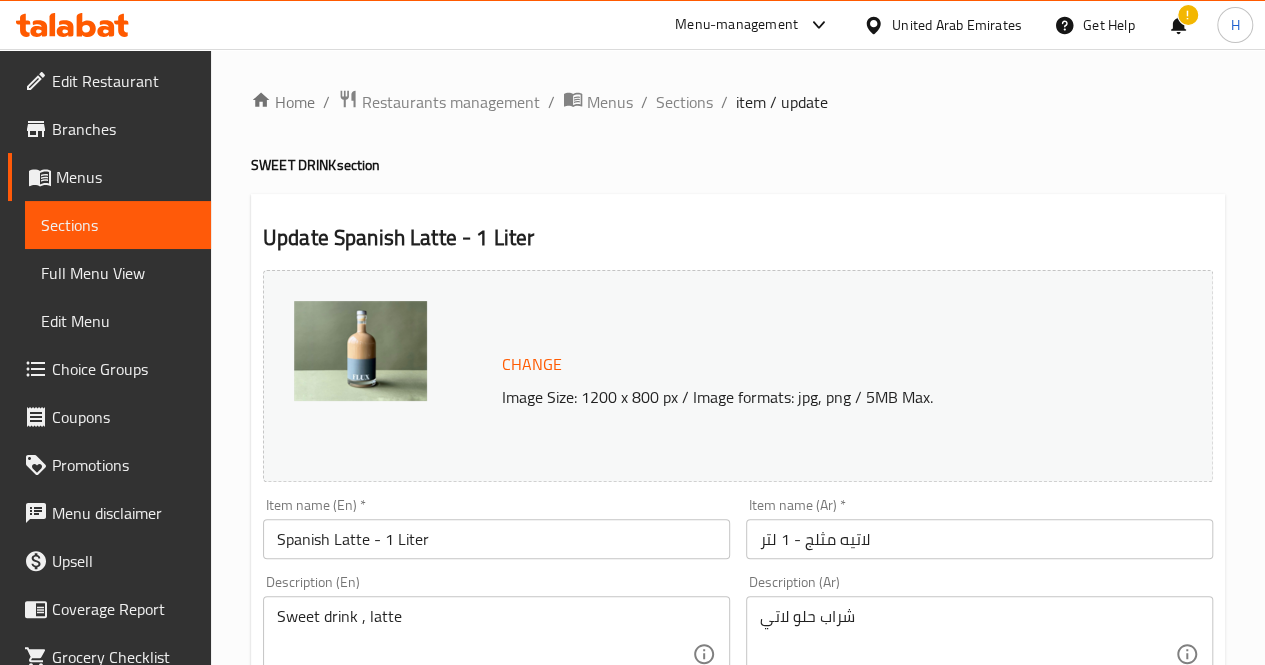 click on "Update Spanish Latte - 1 Liter" at bounding box center (738, 238) 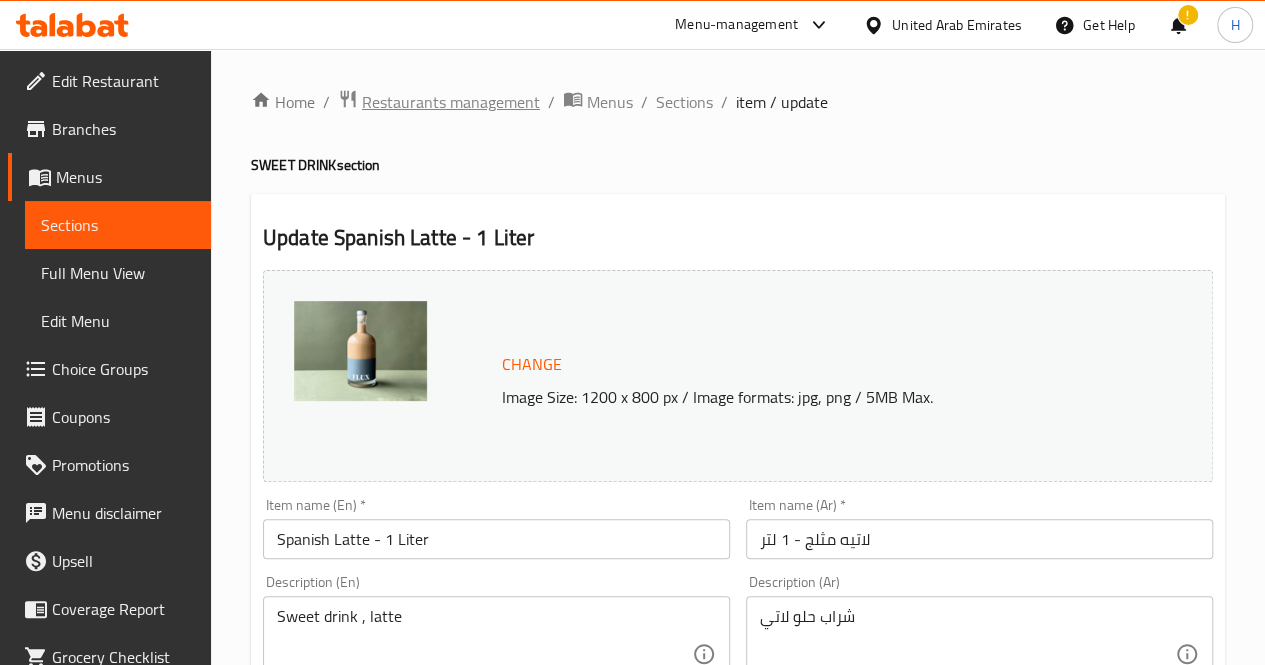 click on "Restaurants management" at bounding box center (451, 102) 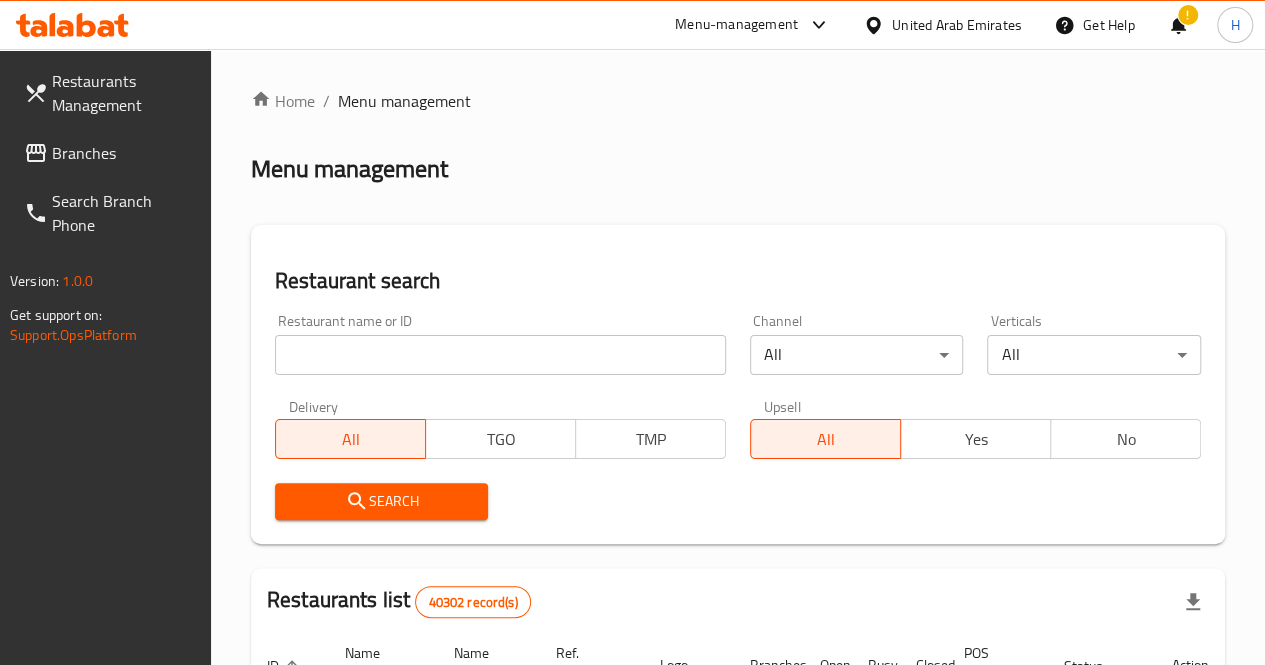 click at bounding box center [500, 355] 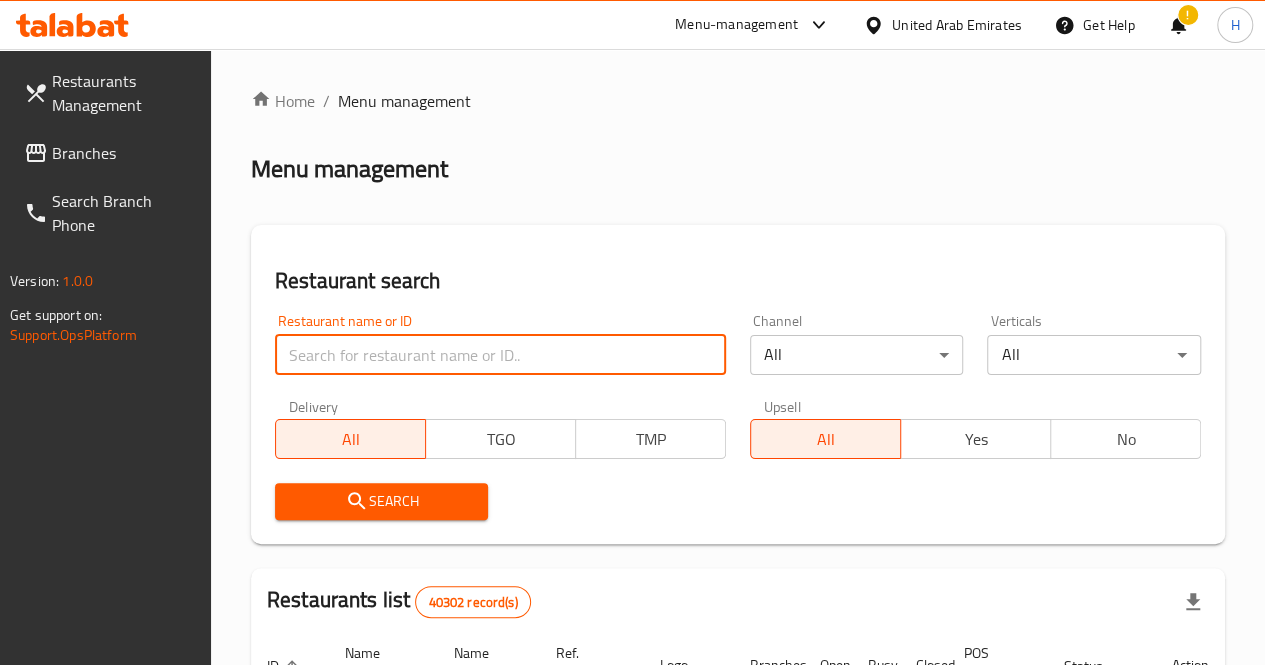 paste on "655047" 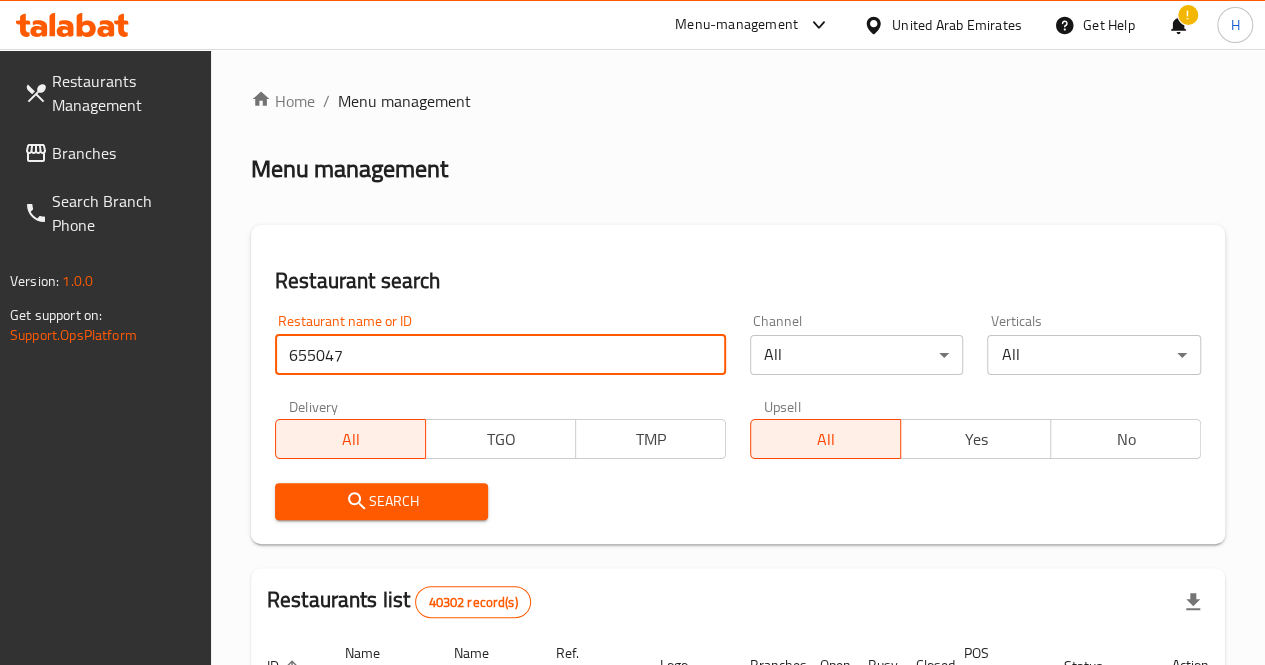 type on "655047" 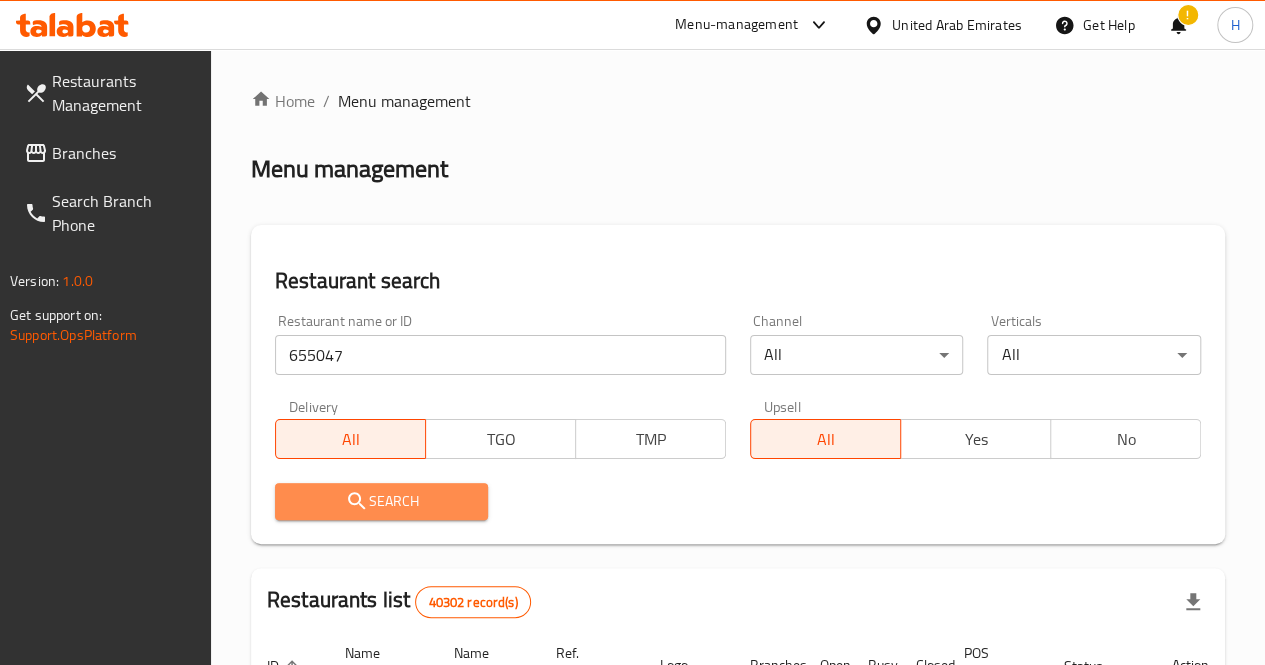 click on "Search" at bounding box center (382, 501) 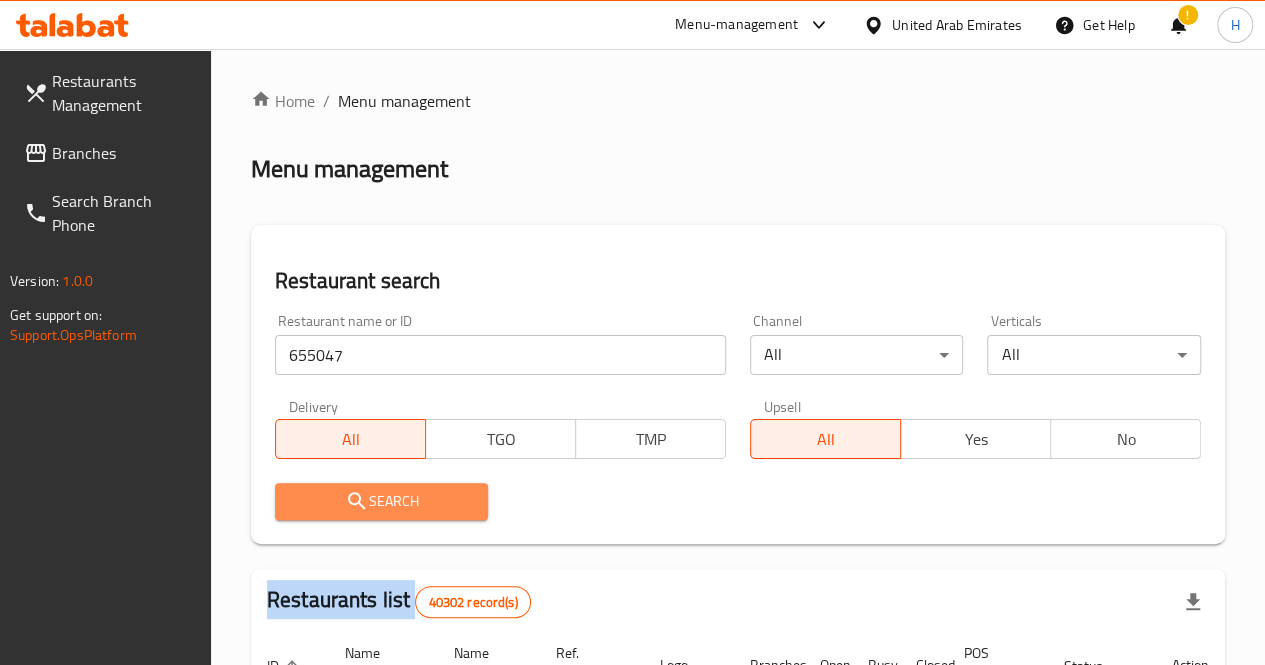 click at bounding box center (632, 332) 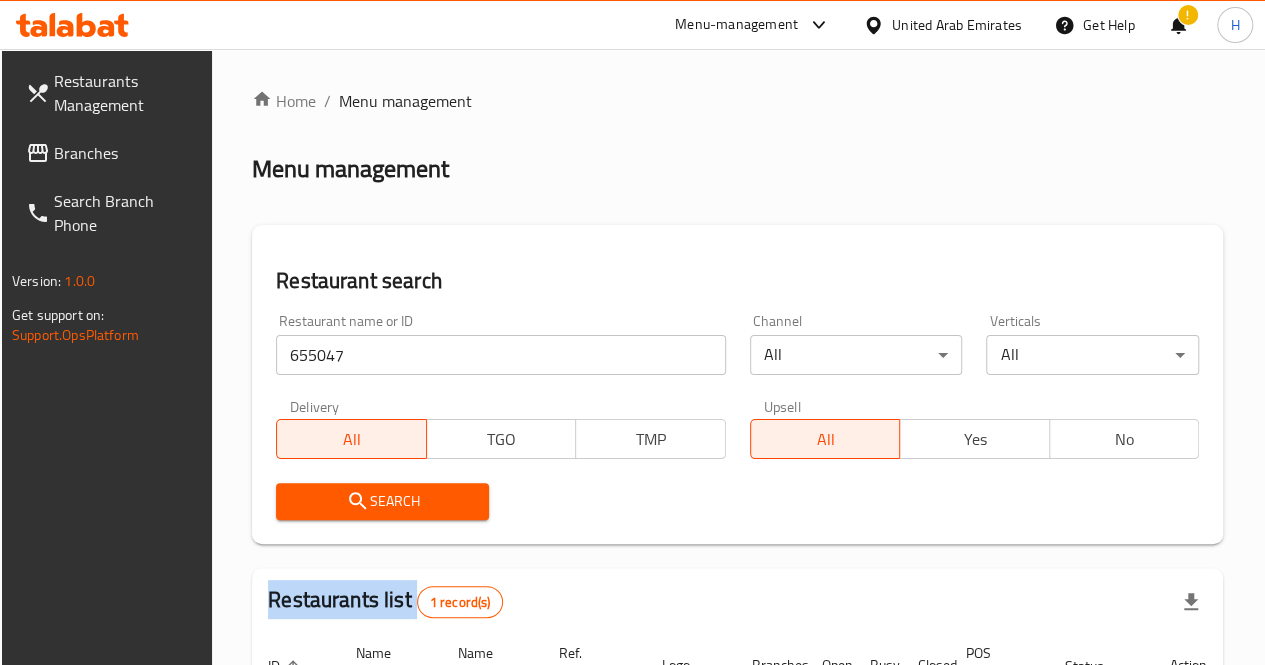scroll, scrollTop: 252, scrollLeft: 0, axis: vertical 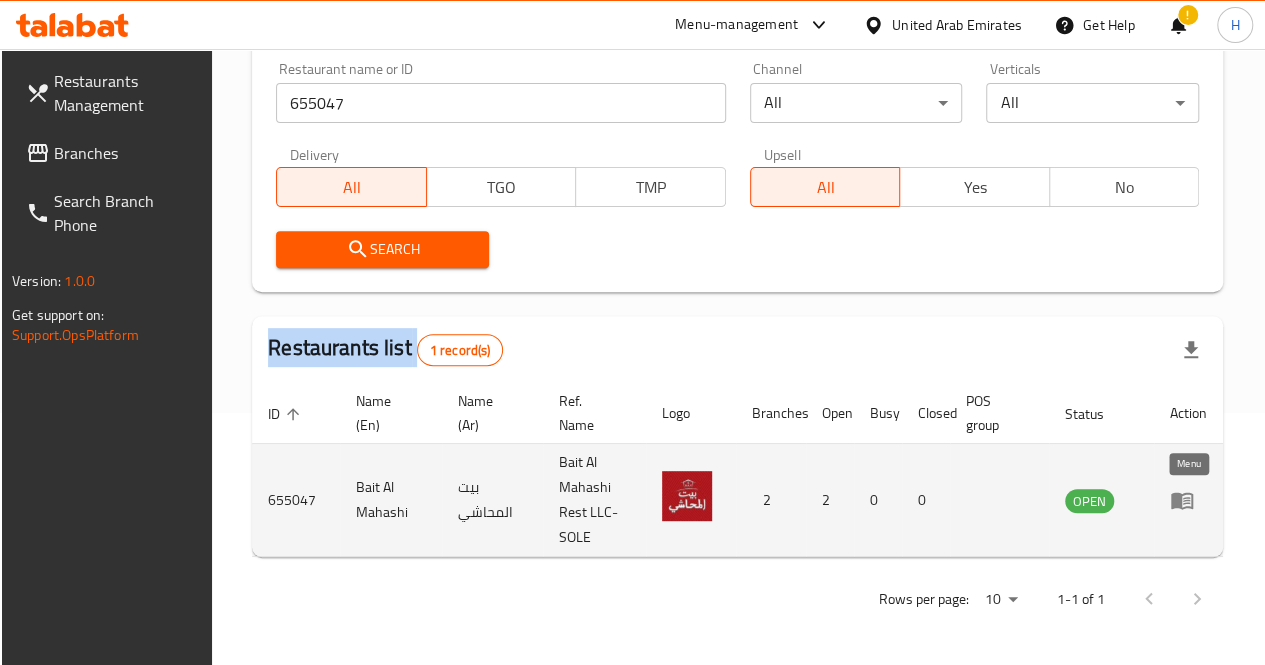 click 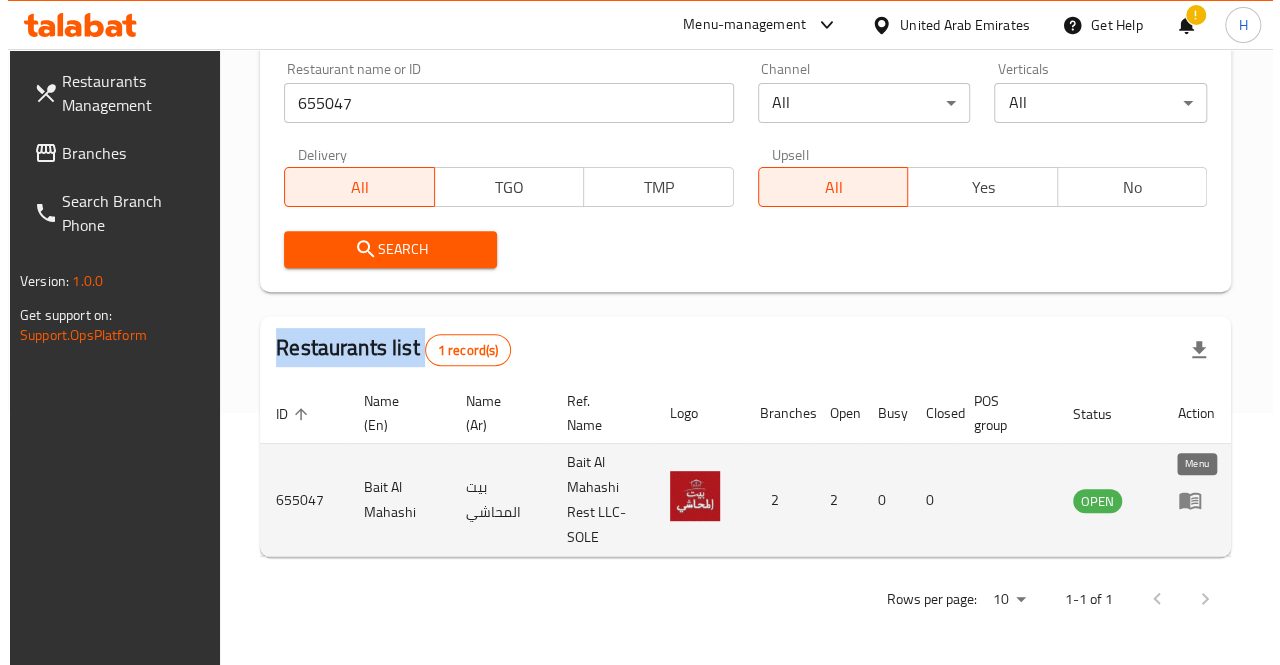 scroll, scrollTop: 0, scrollLeft: 0, axis: both 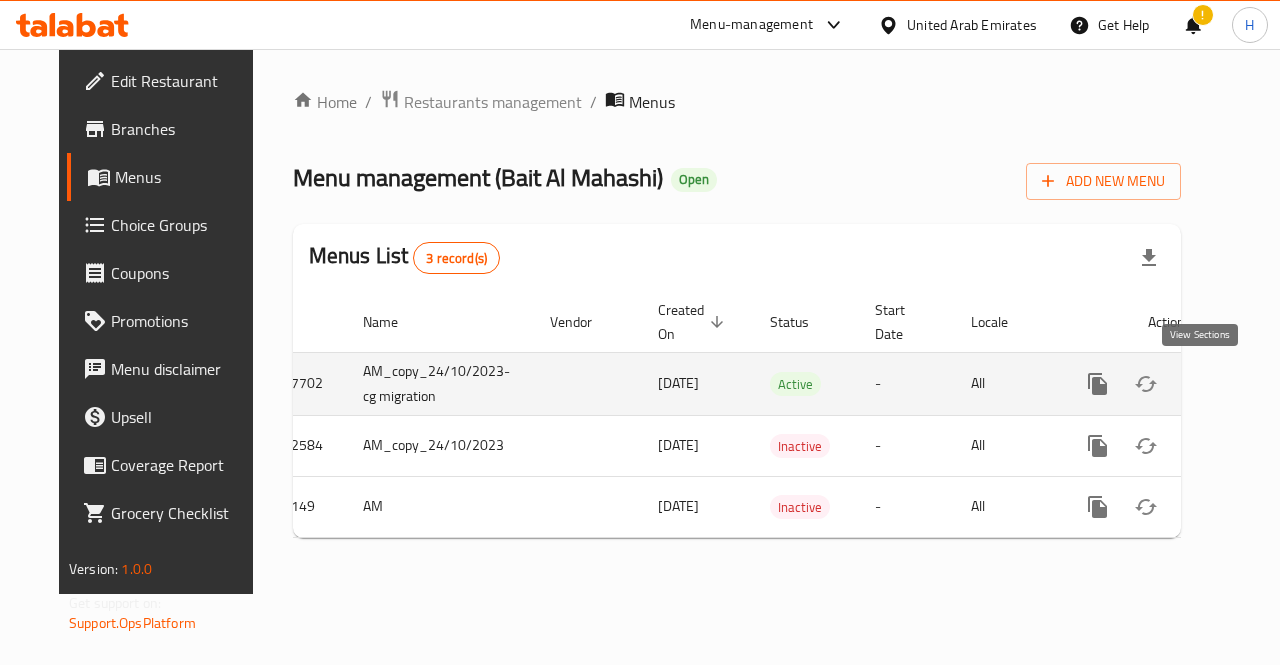 click at bounding box center [1242, 384] 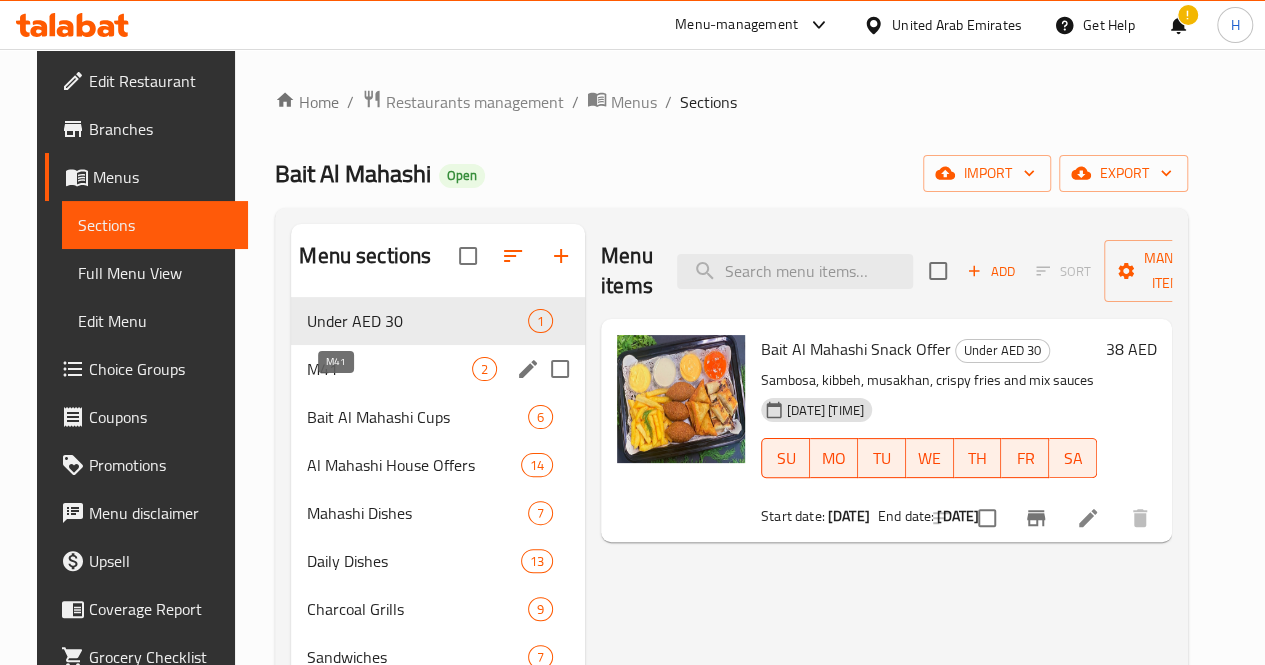 click on "M41" at bounding box center (389, 369) 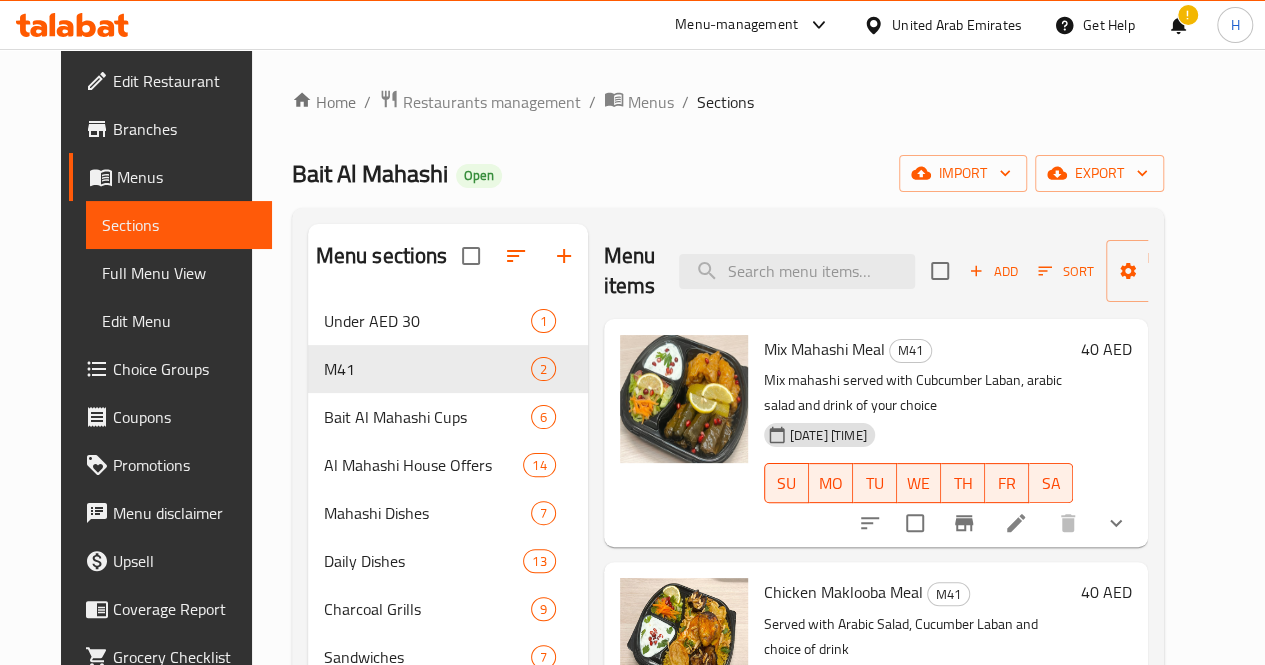 scroll, scrollTop: 100, scrollLeft: 0, axis: vertical 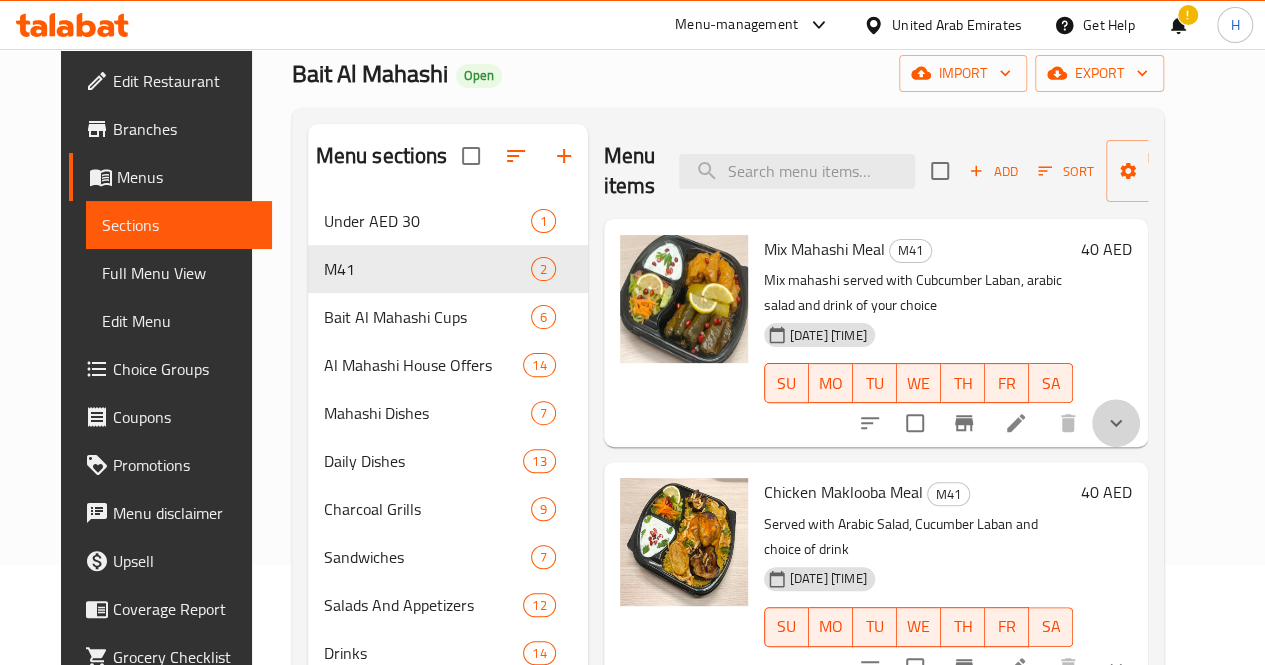 click at bounding box center [1116, 423] 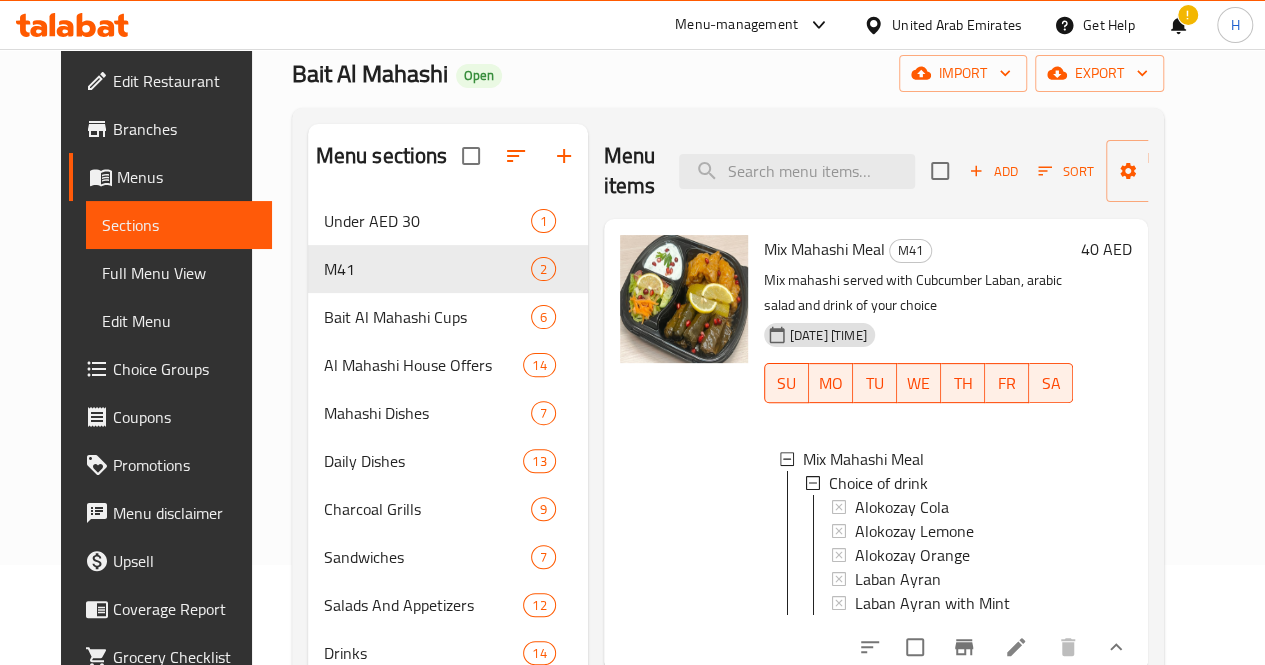 scroll, scrollTop: 2, scrollLeft: 0, axis: vertical 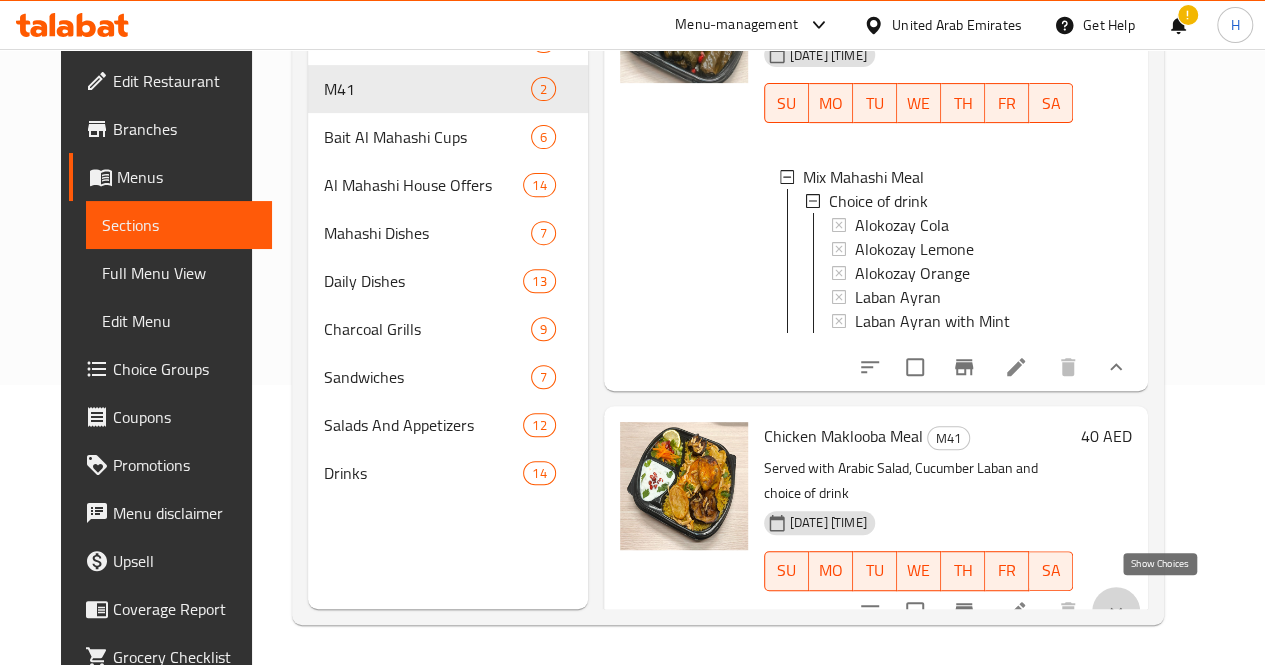 click 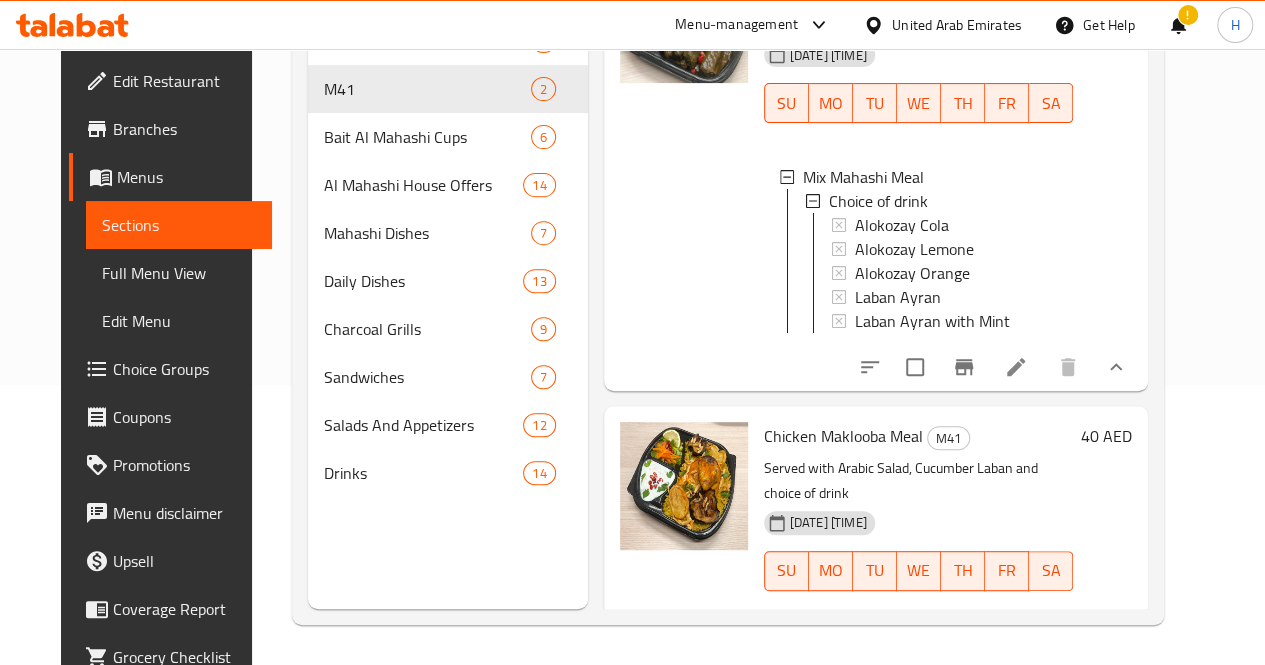 scroll, scrollTop: 355, scrollLeft: 0, axis: vertical 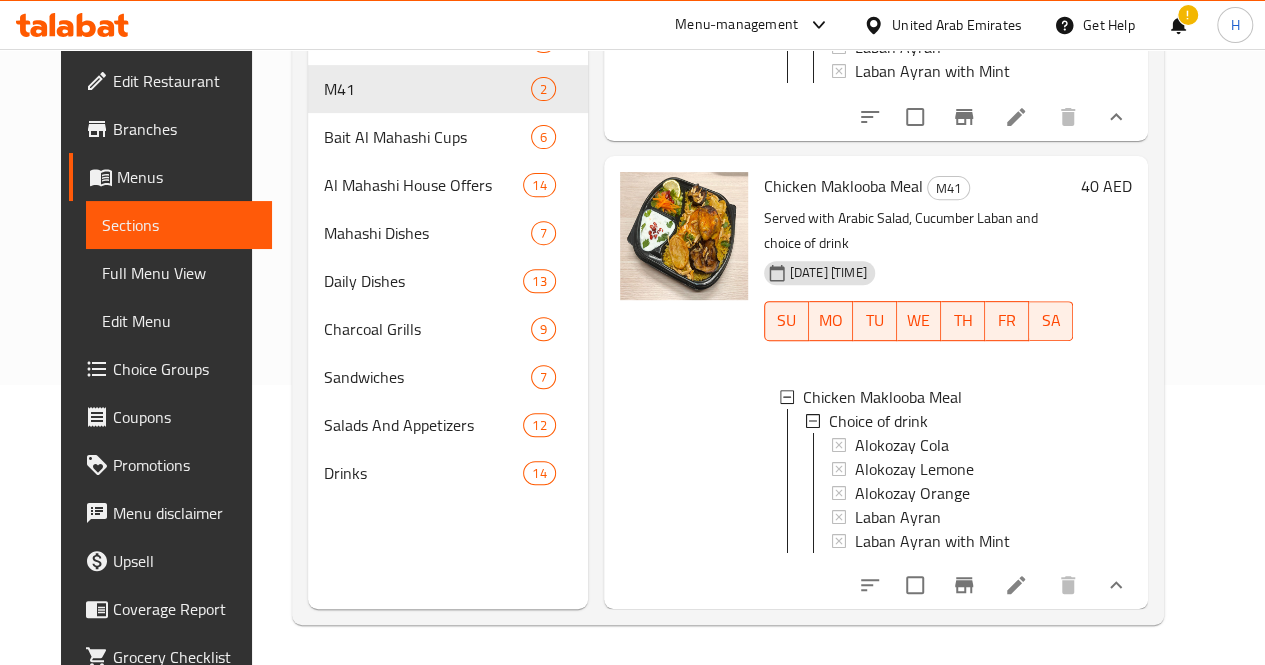 click on "Choice Groups" at bounding box center (184, 369) 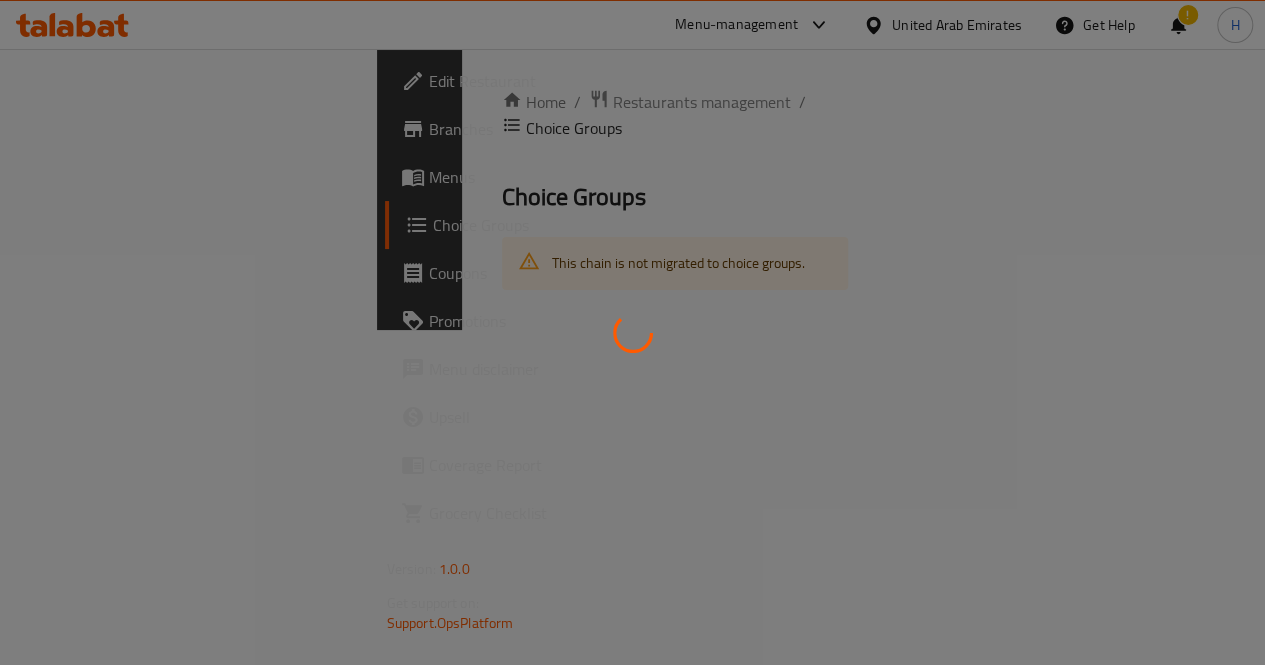 scroll, scrollTop: 0, scrollLeft: 0, axis: both 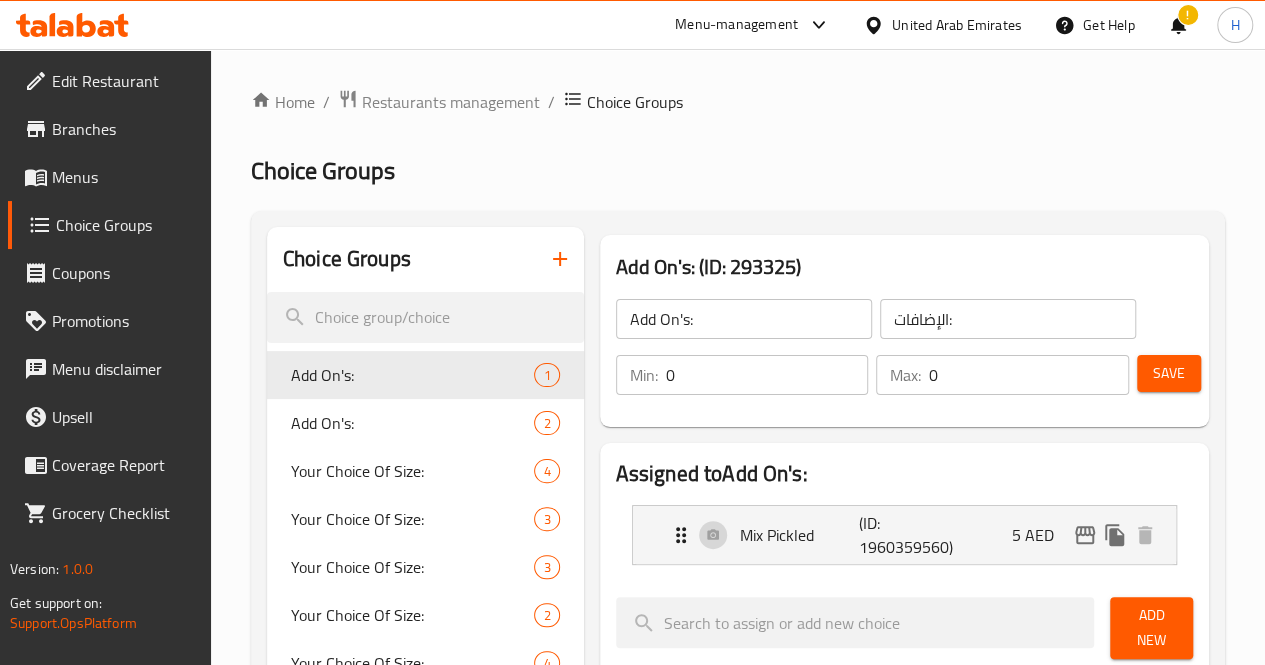 click at bounding box center [425, 317] 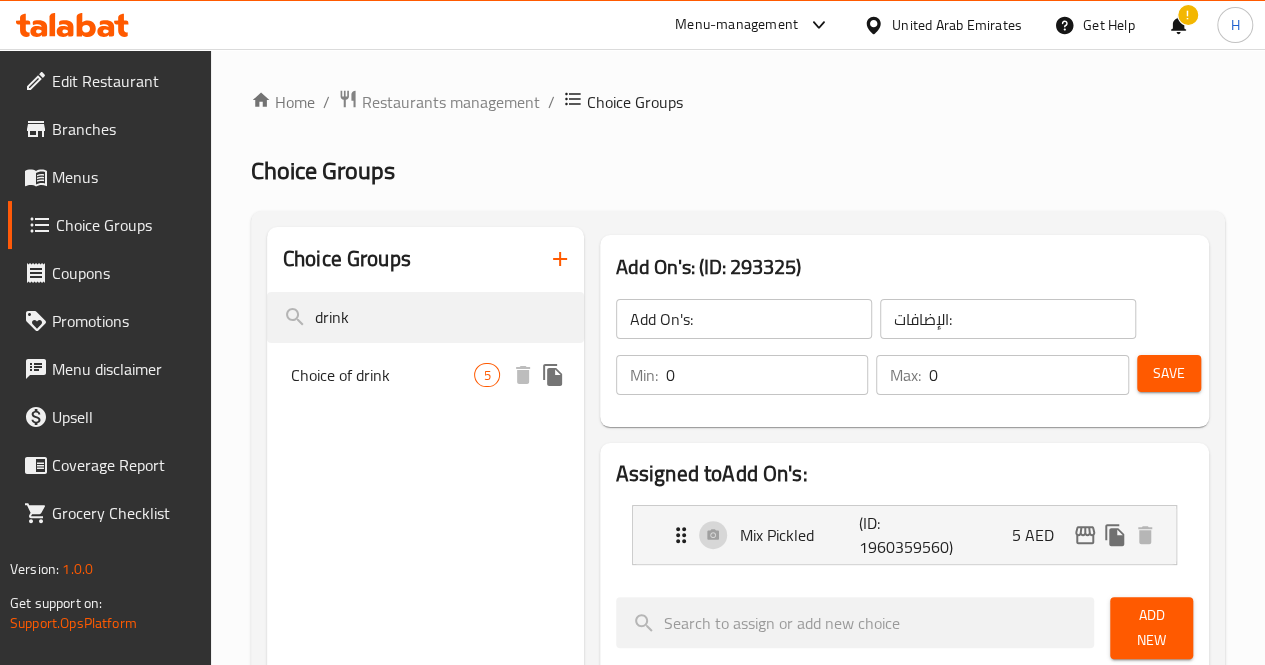 type on "drink" 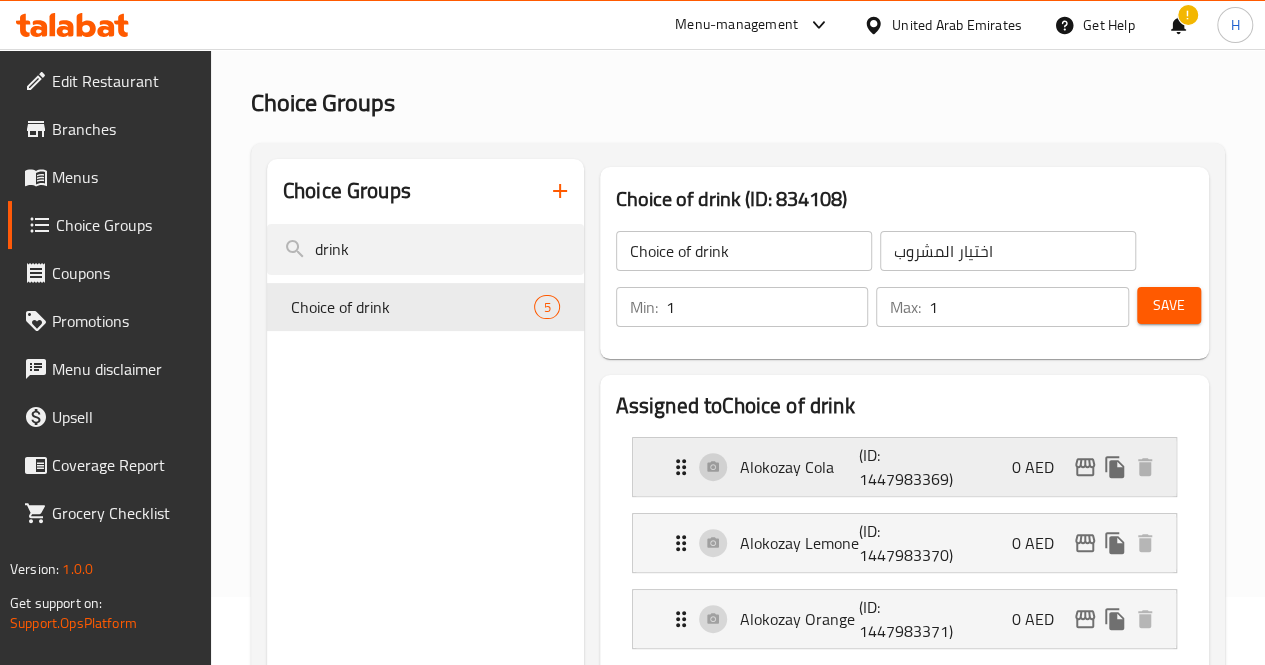 scroll, scrollTop: 100, scrollLeft: 0, axis: vertical 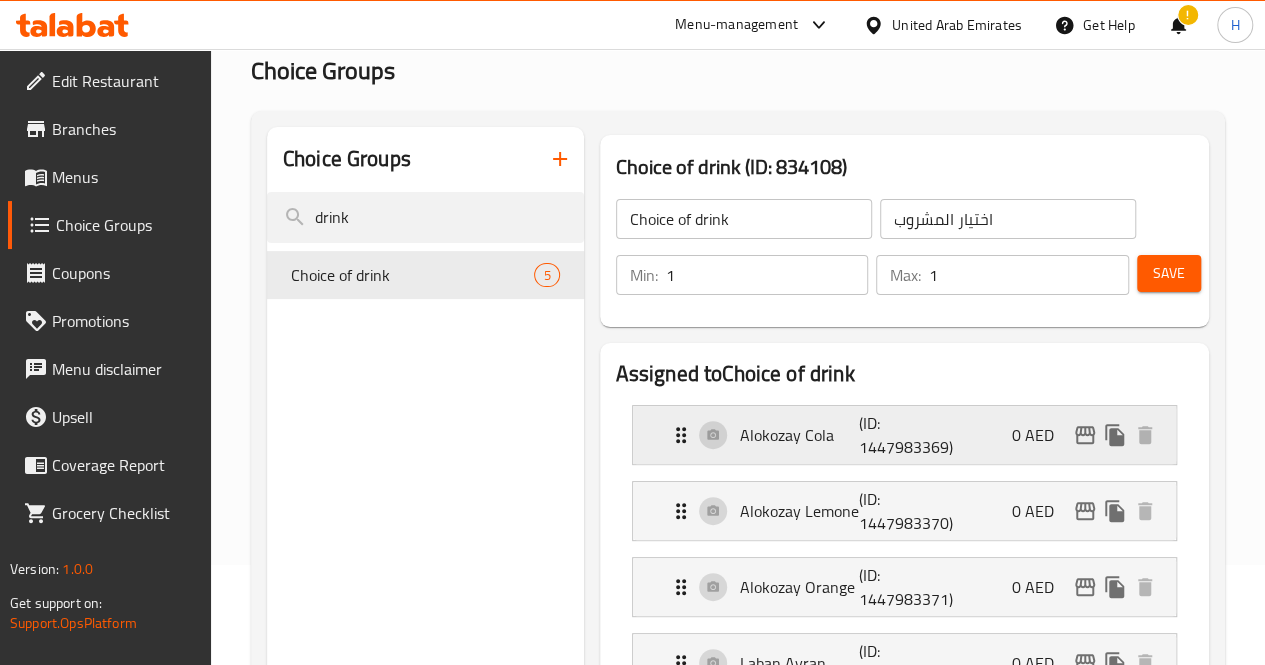 click on "[BRAND] [BRAND] (ID: 1447983369) 0 AED" at bounding box center [910, 435] 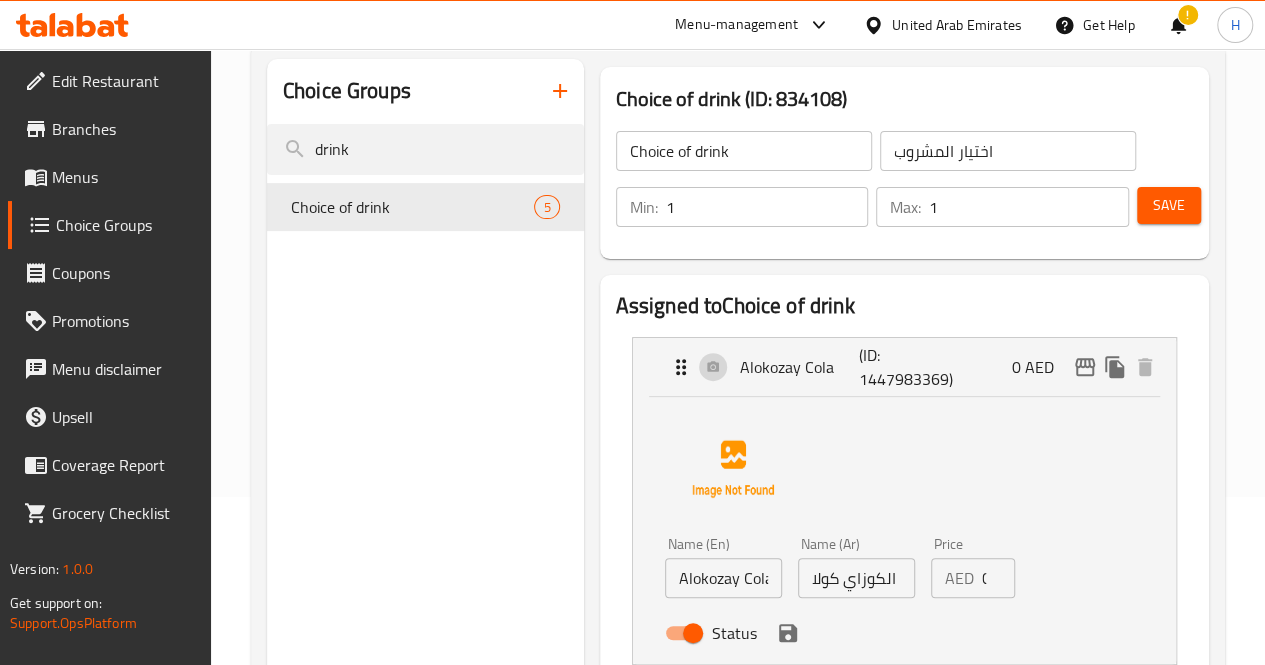 scroll, scrollTop: 200, scrollLeft: 0, axis: vertical 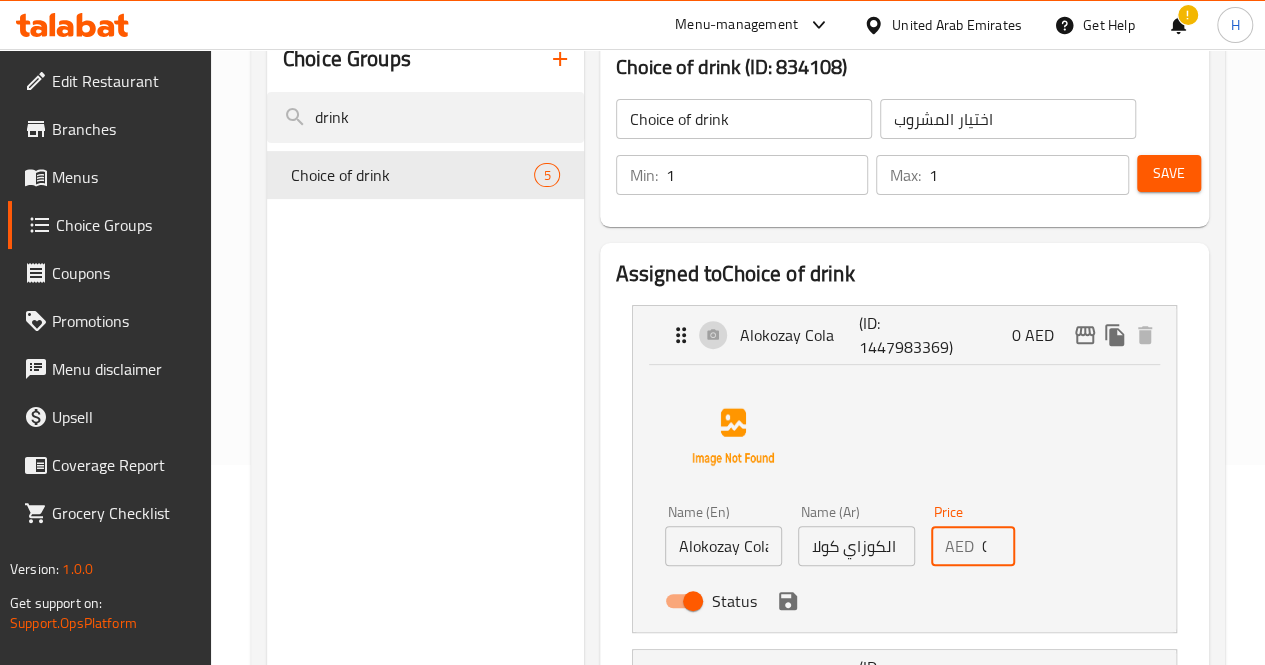drag, startPoint x: 960, startPoint y: 543, endPoint x: 903, endPoint y: 542, distance: 57.00877 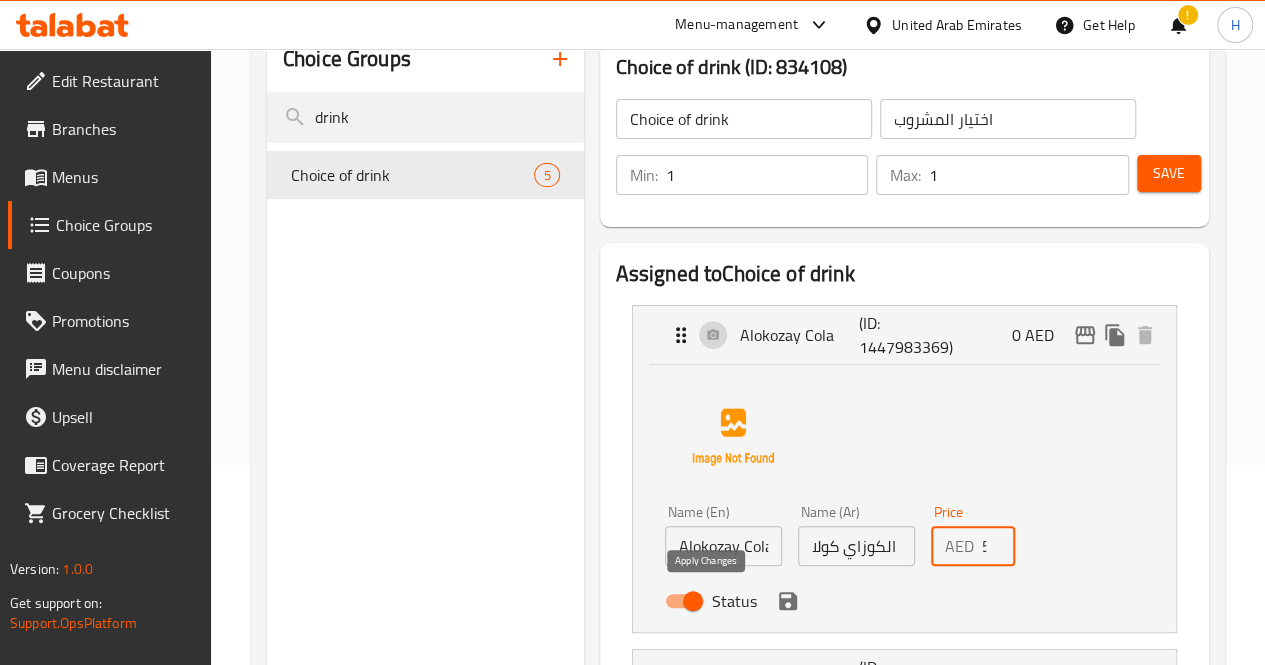 click 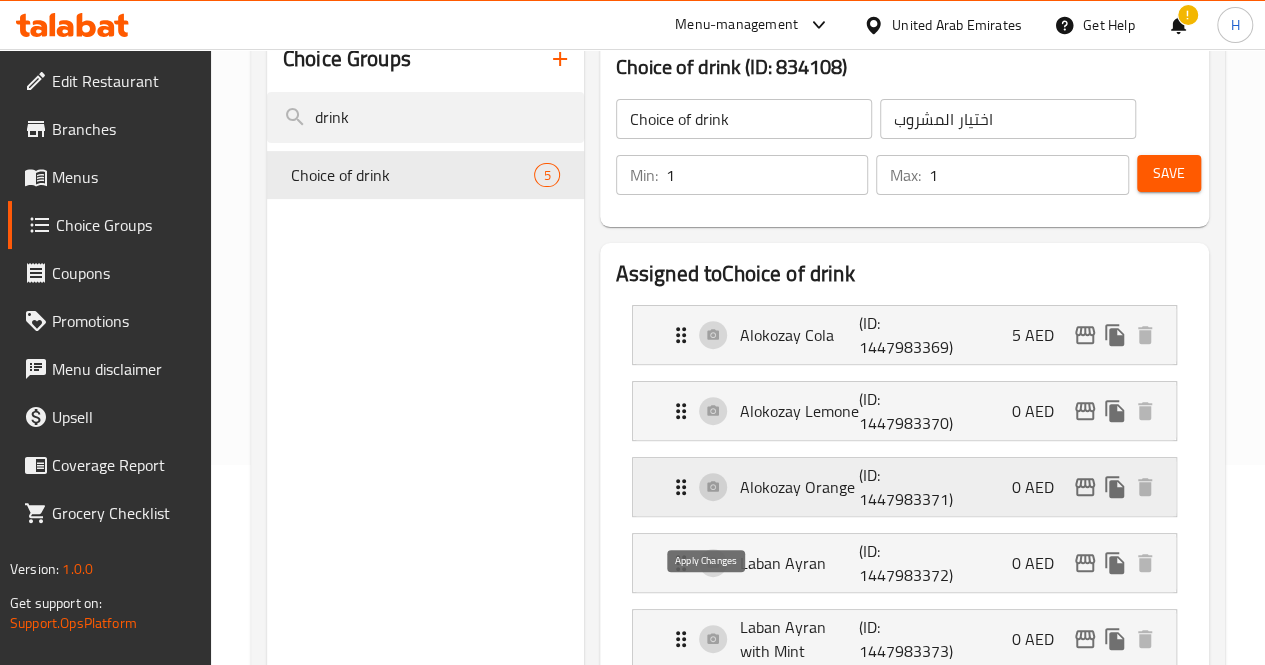 type on "5" 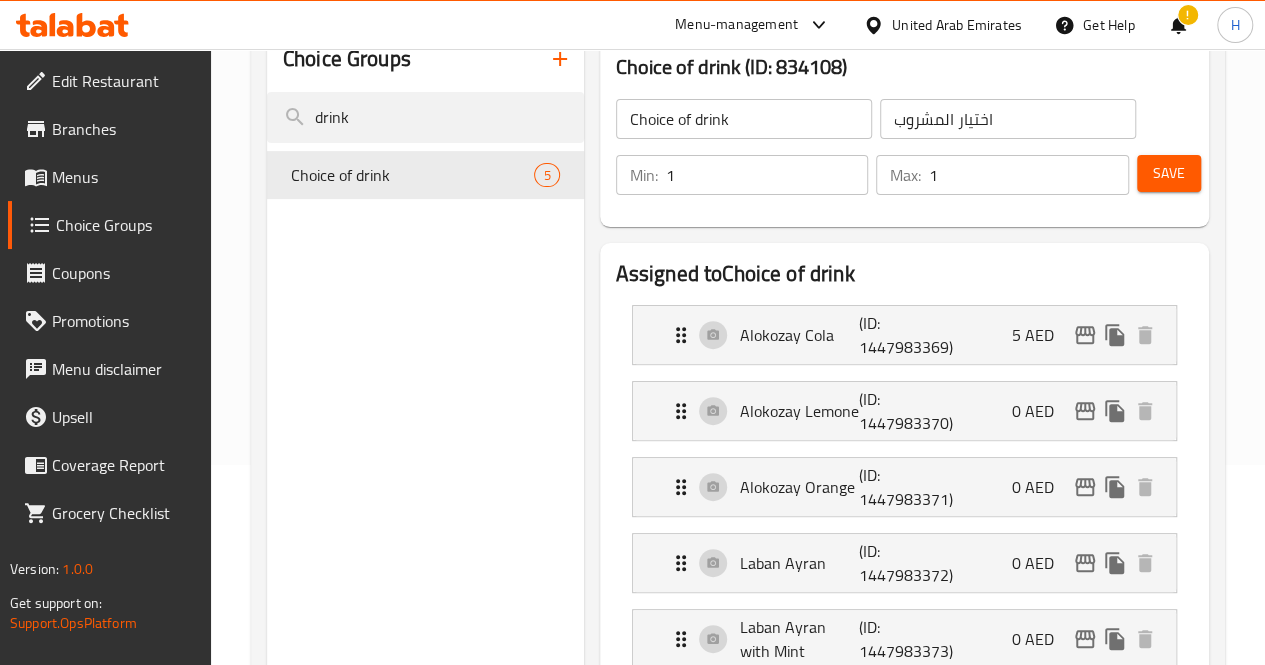 scroll, scrollTop: 300, scrollLeft: 0, axis: vertical 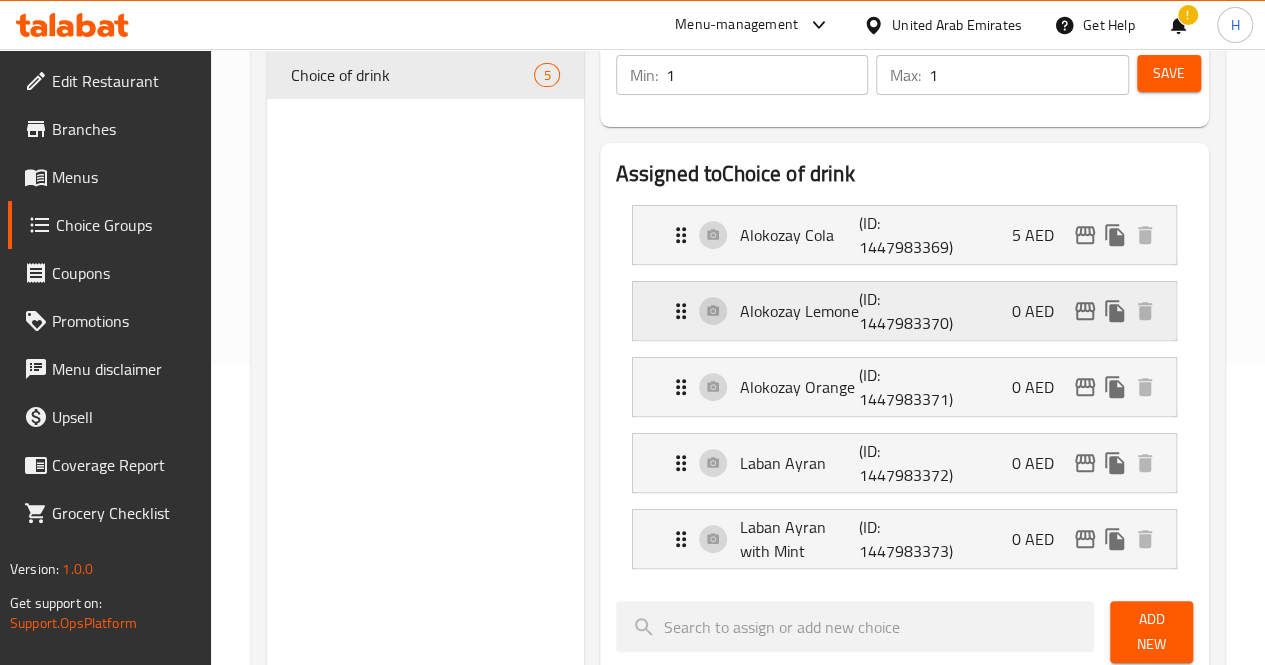 click on "0 AED" at bounding box center (1041, 311) 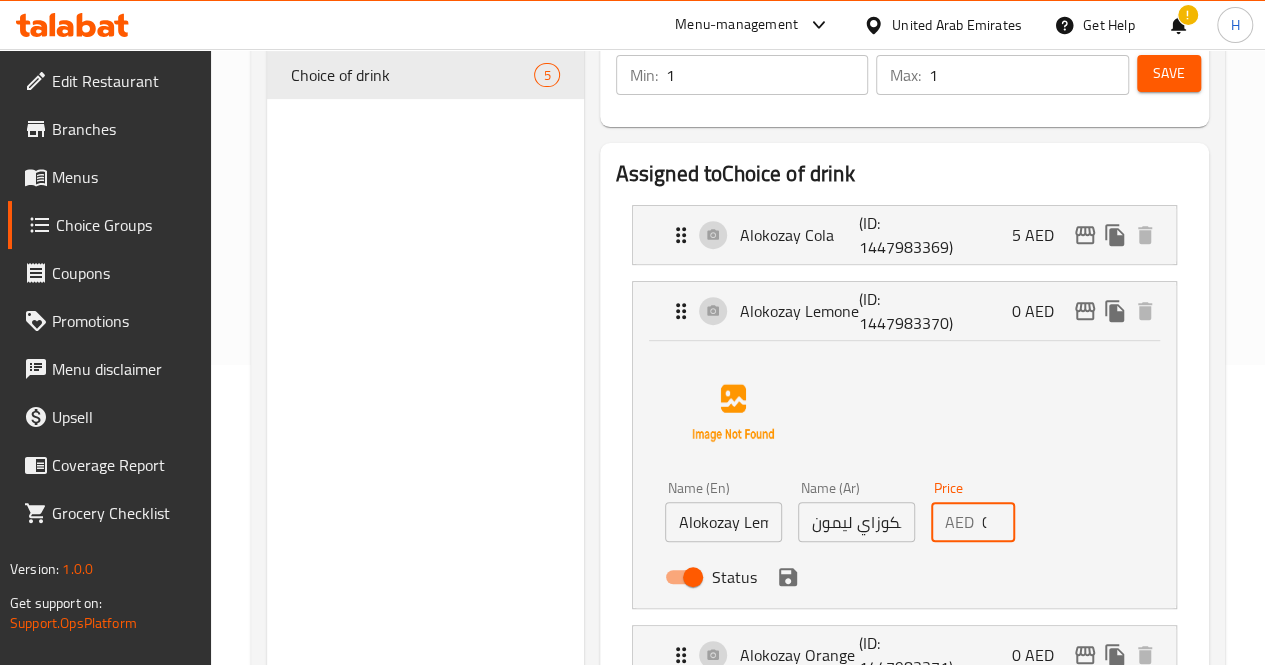drag, startPoint x: 958, startPoint y: 523, endPoint x: 902, endPoint y: 536, distance: 57.48913 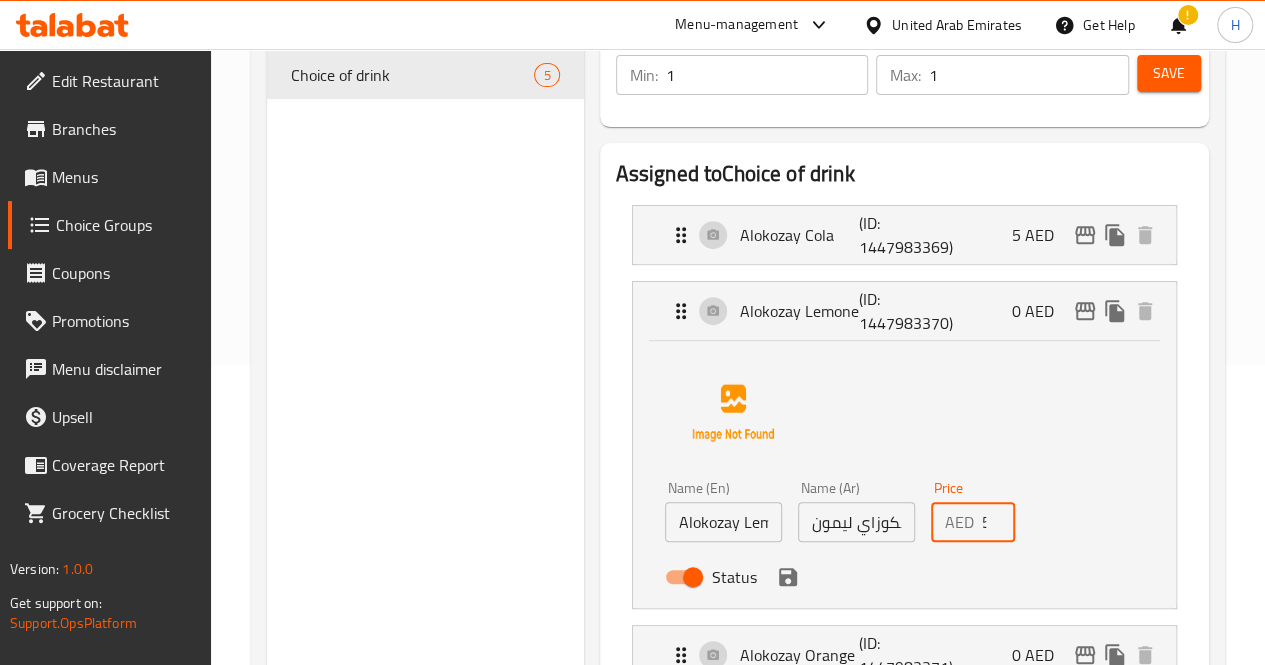 click on "Status" at bounding box center (857, 577) 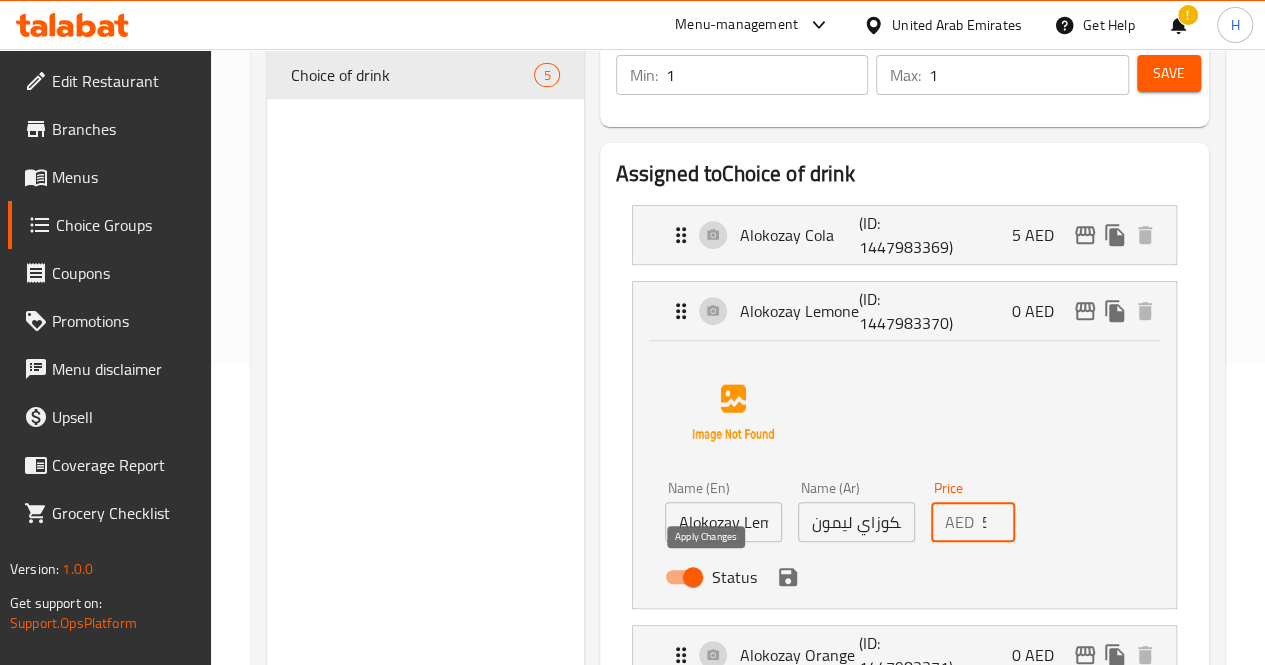 click 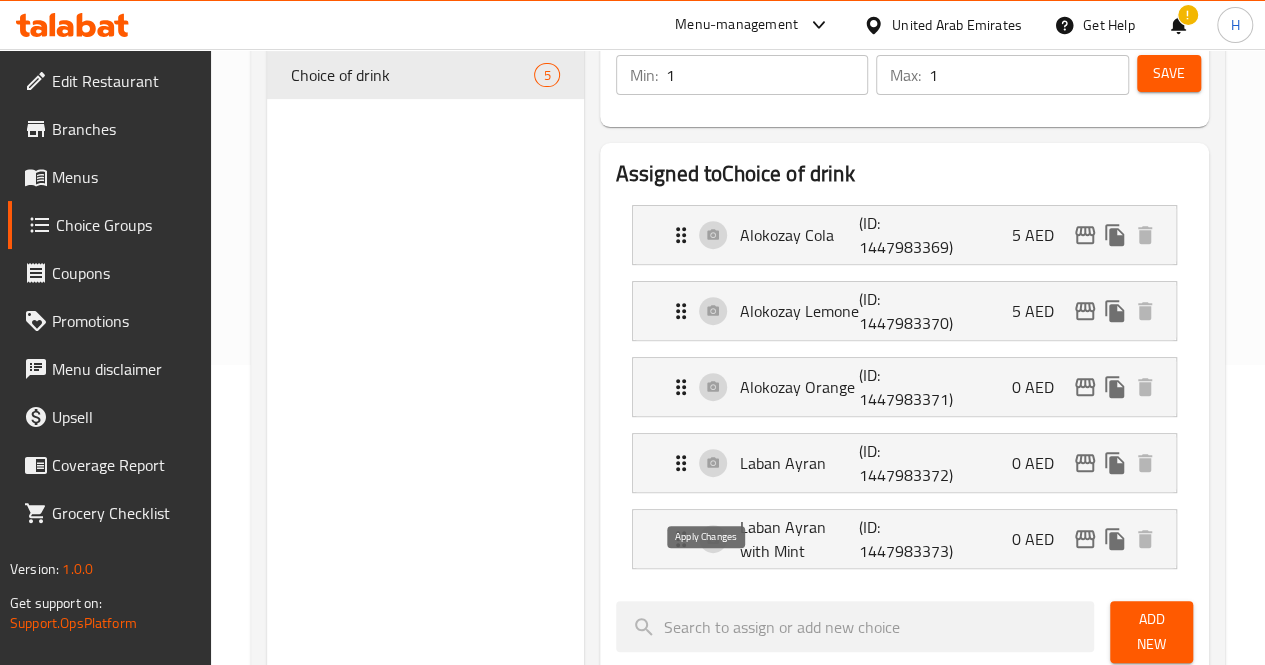 type on "5" 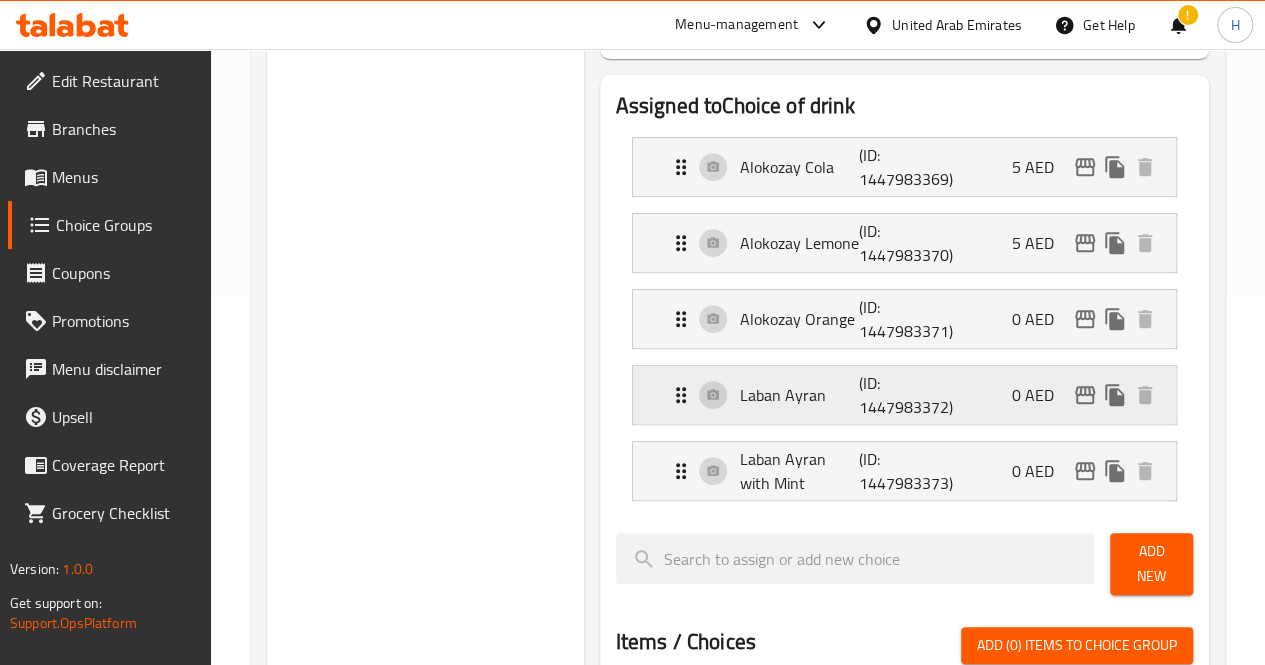 scroll, scrollTop: 400, scrollLeft: 0, axis: vertical 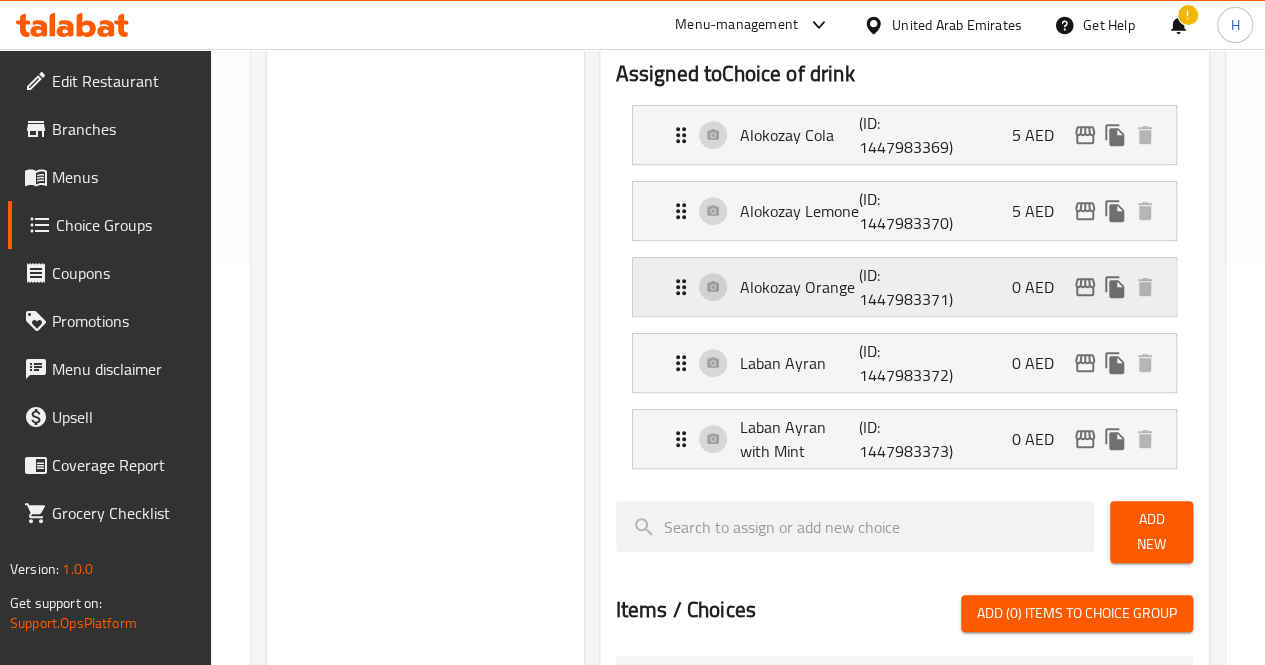 click on "0 AED" at bounding box center (1041, 287) 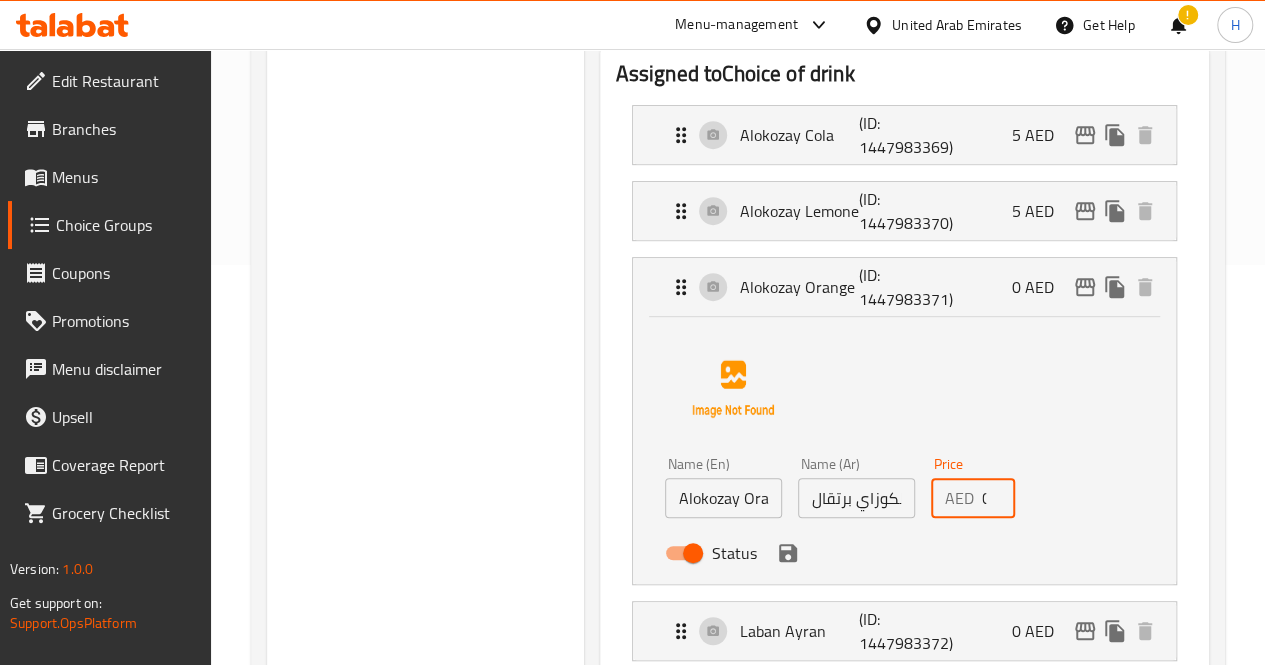 drag, startPoint x: 959, startPoint y: 501, endPoint x: 904, endPoint y: 513, distance: 56.293873 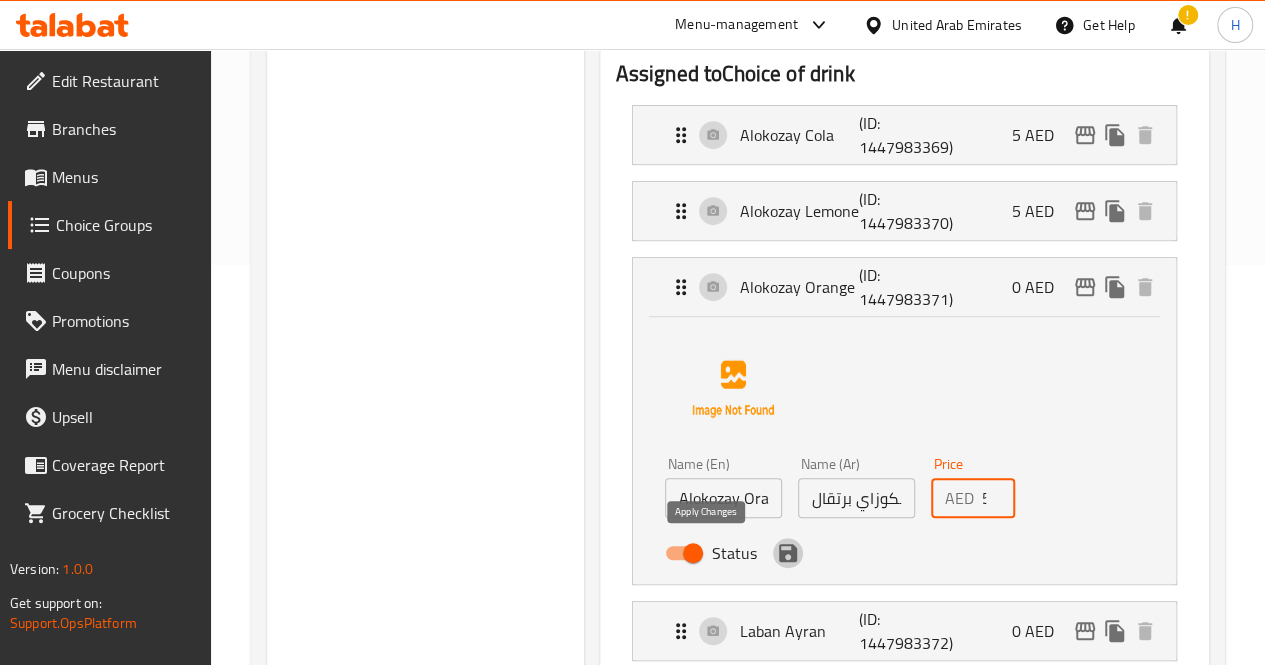 click 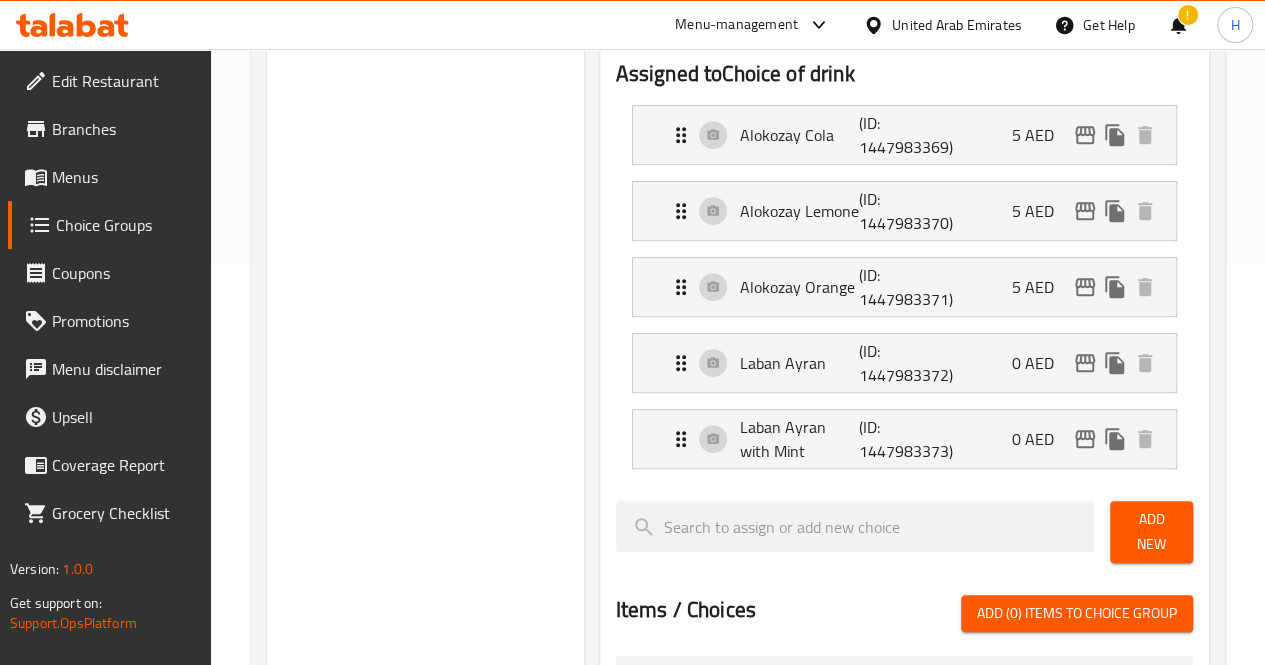 type on "5" 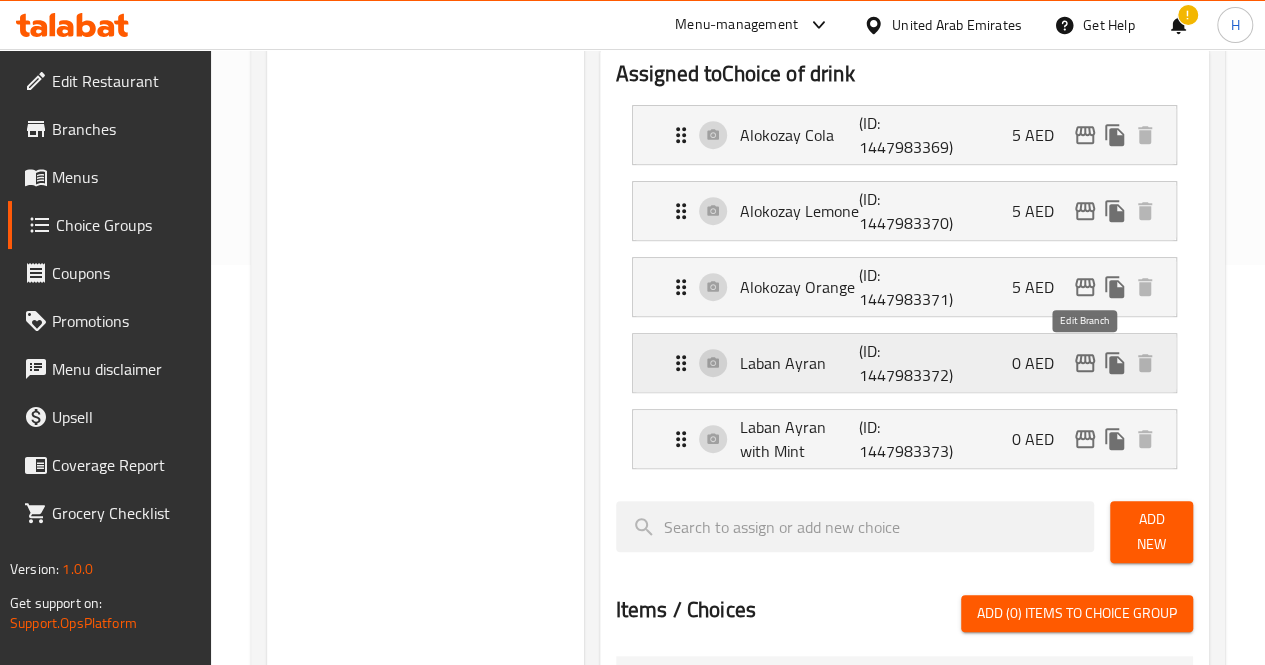 click on "0 AED" at bounding box center [1041, 363] 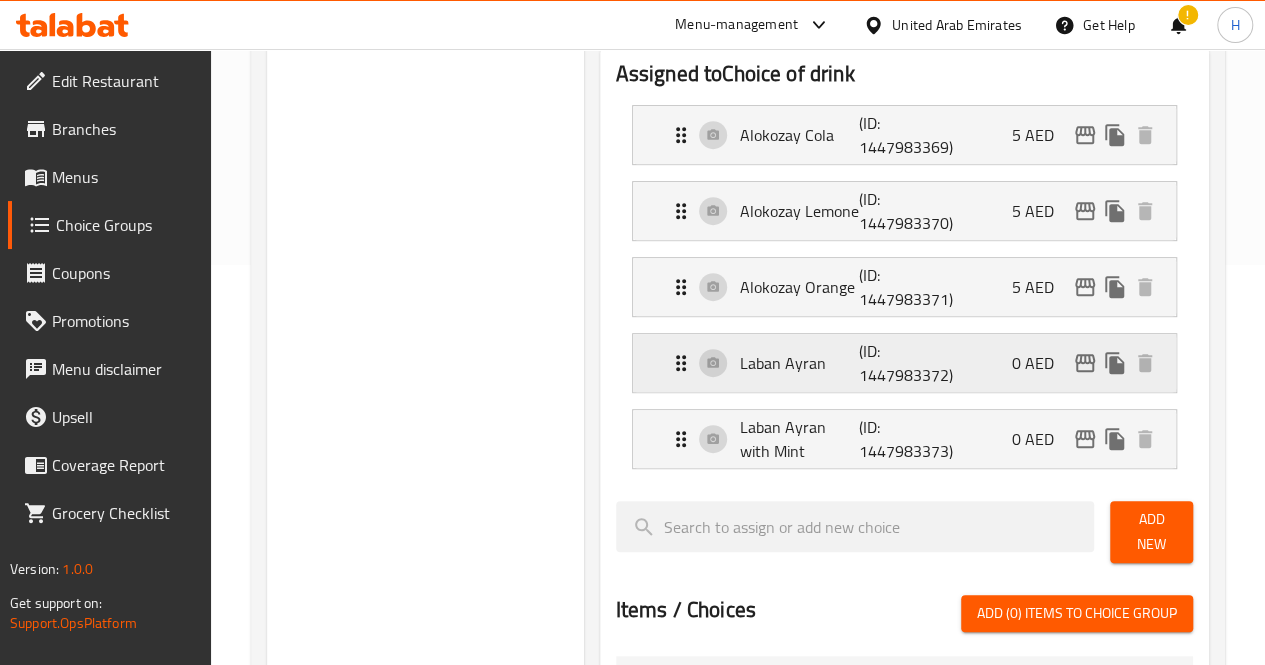 click on "0 AED" at bounding box center (1041, 363) 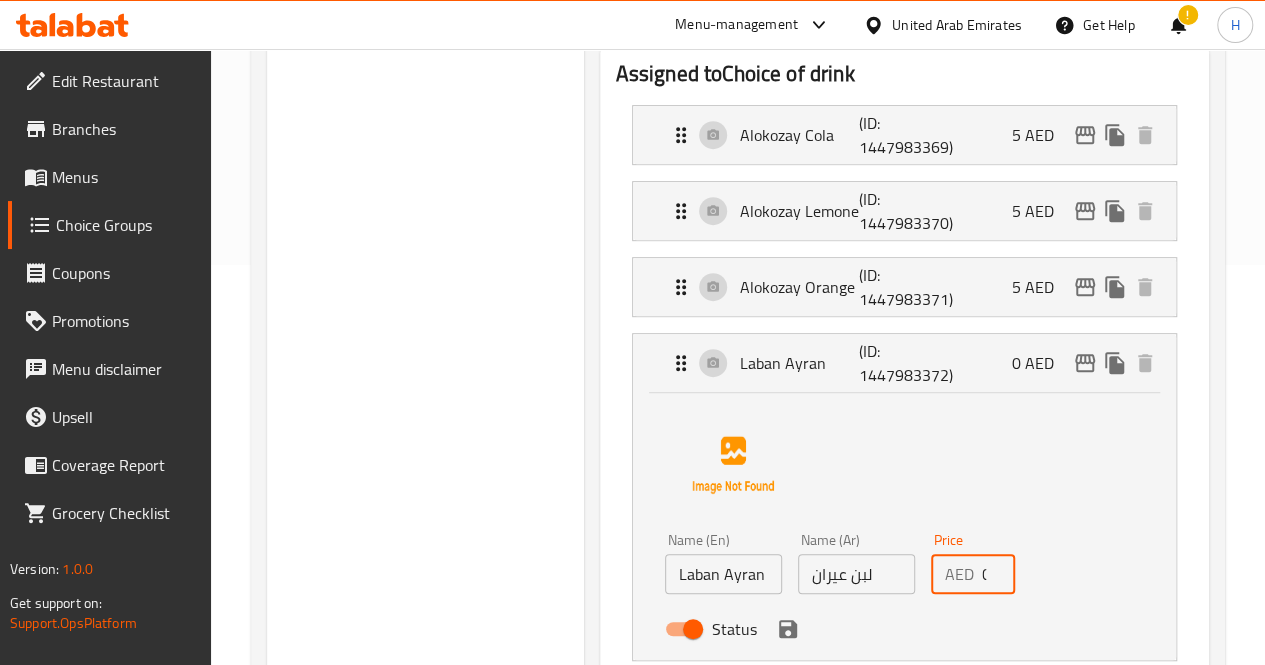 drag, startPoint x: 954, startPoint y: 580, endPoint x: 920, endPoint y: 583, distance: 34.132095 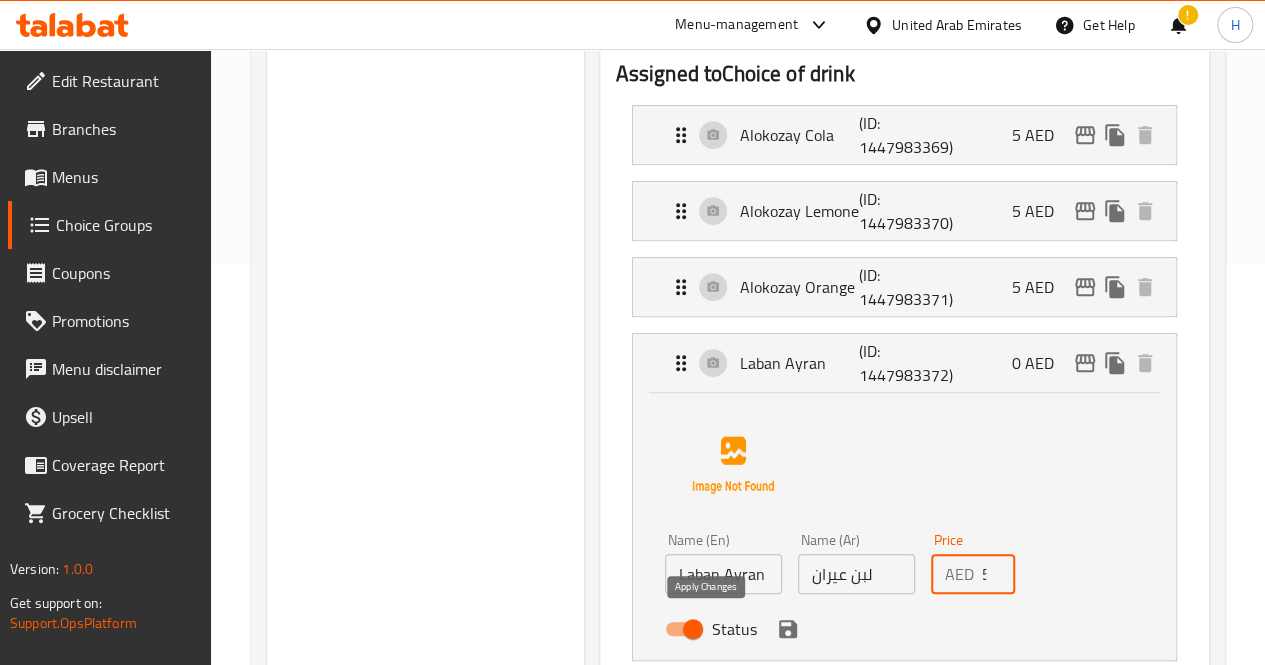 click 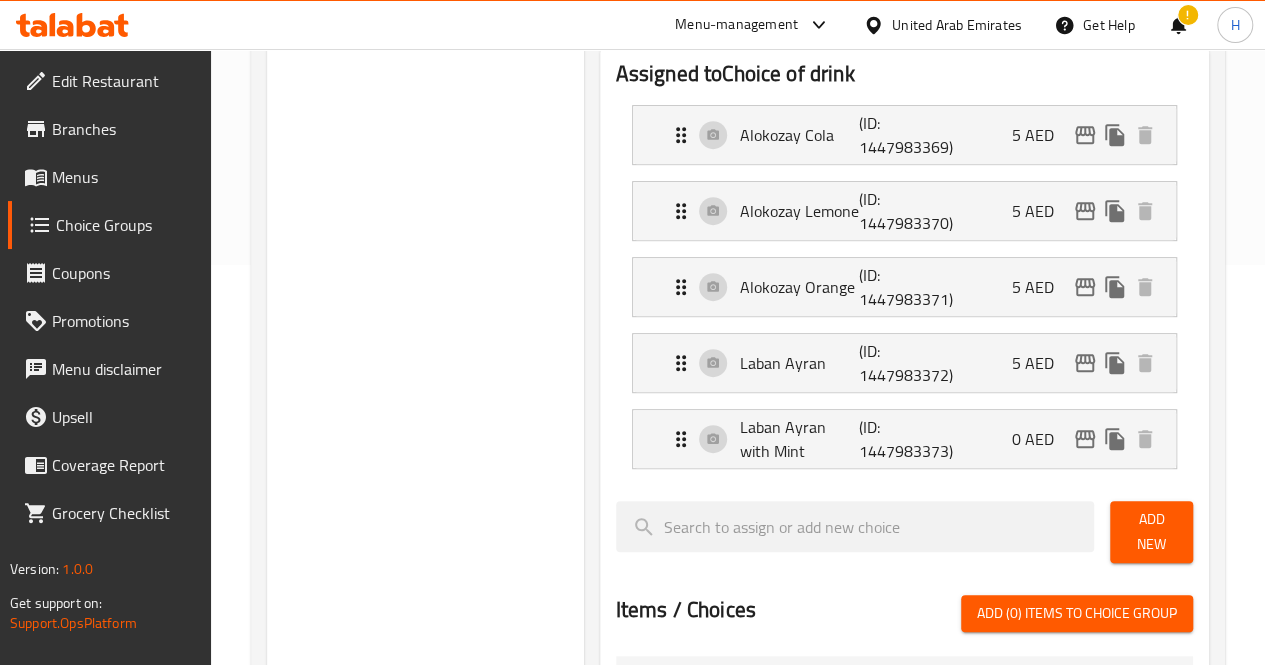type on "5" 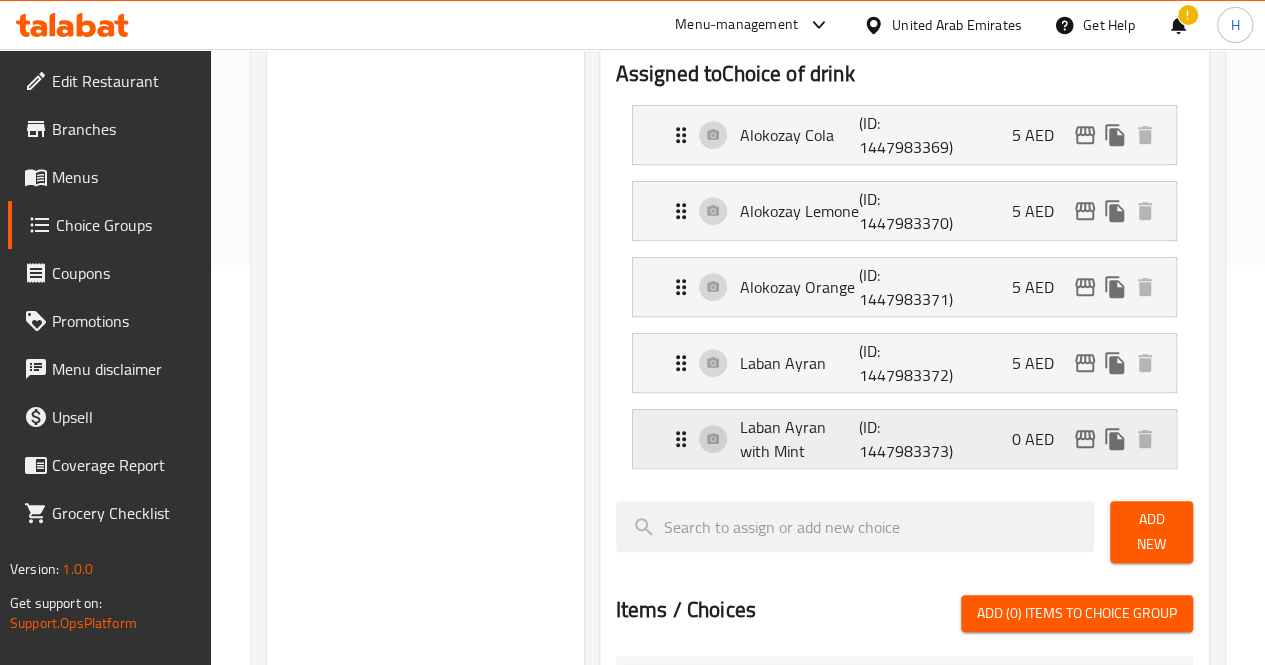 click on "[BRAND] [BRAND] with Mint (ID: 1447983373) 0 AED" at bounding box center (910, 439) 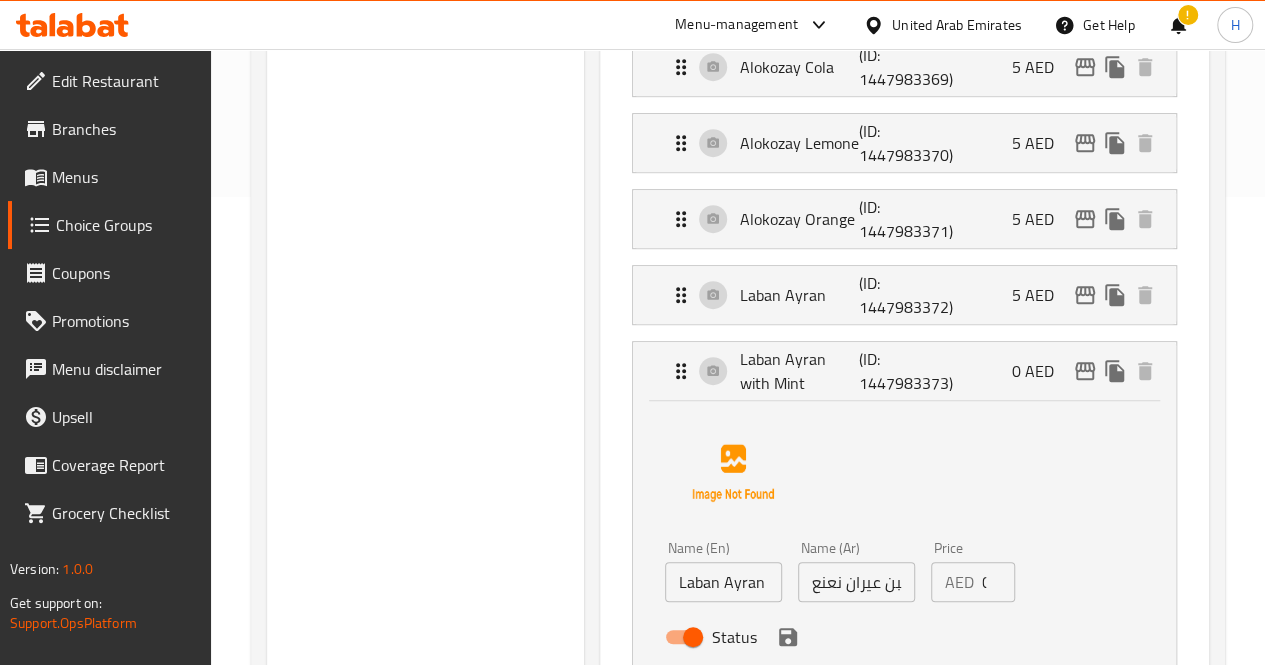 scroll, scrollTop: 500, scrollLeft: 0, axis: vertical 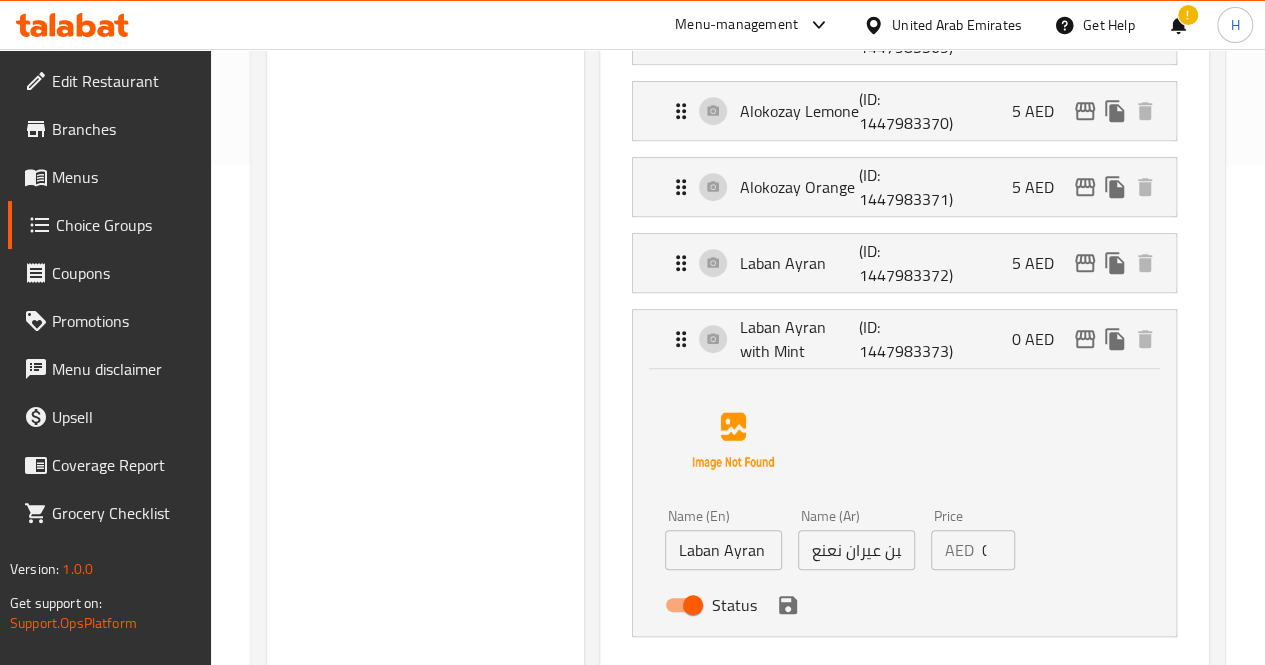 drag, startPoint x: 958, startPoint y: 547, endPoint x: 924, endPoint y: 549, distance: 34.058773 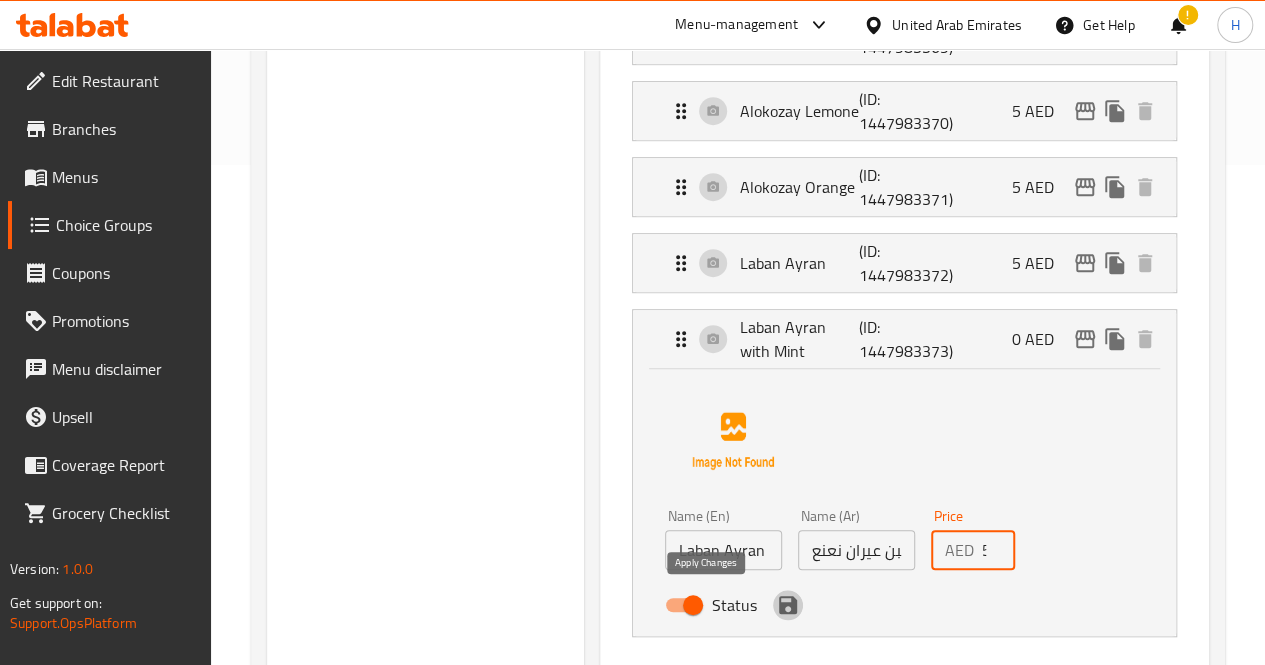click 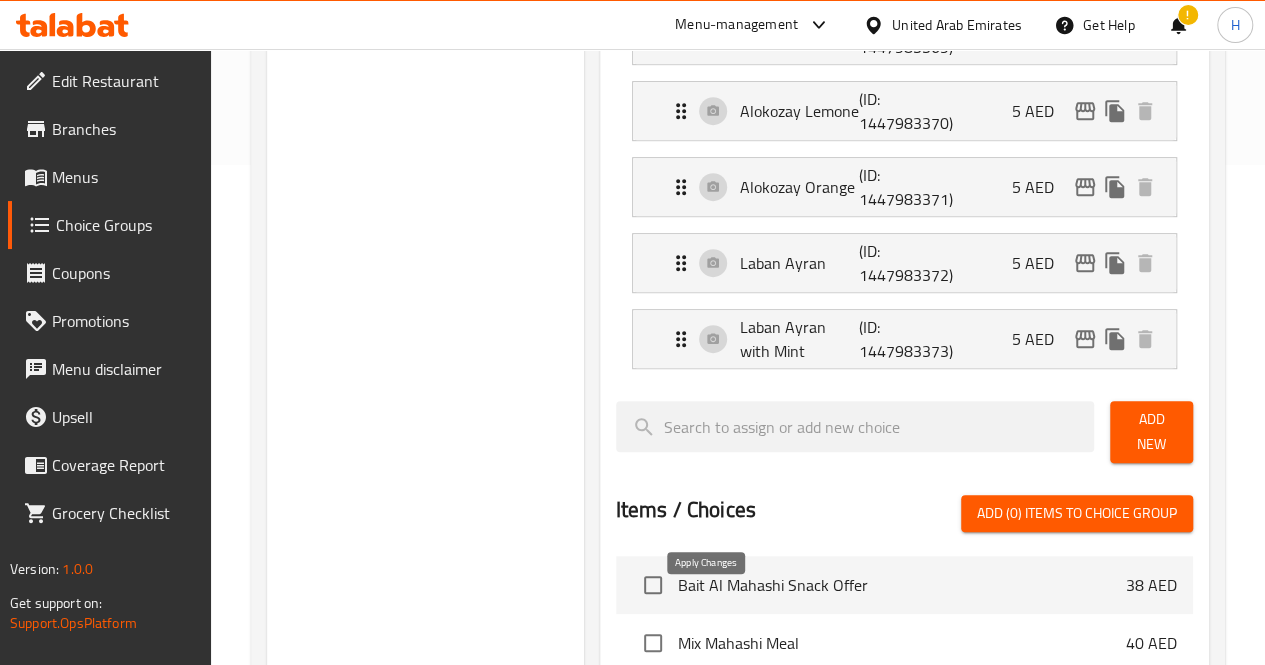type on "5" 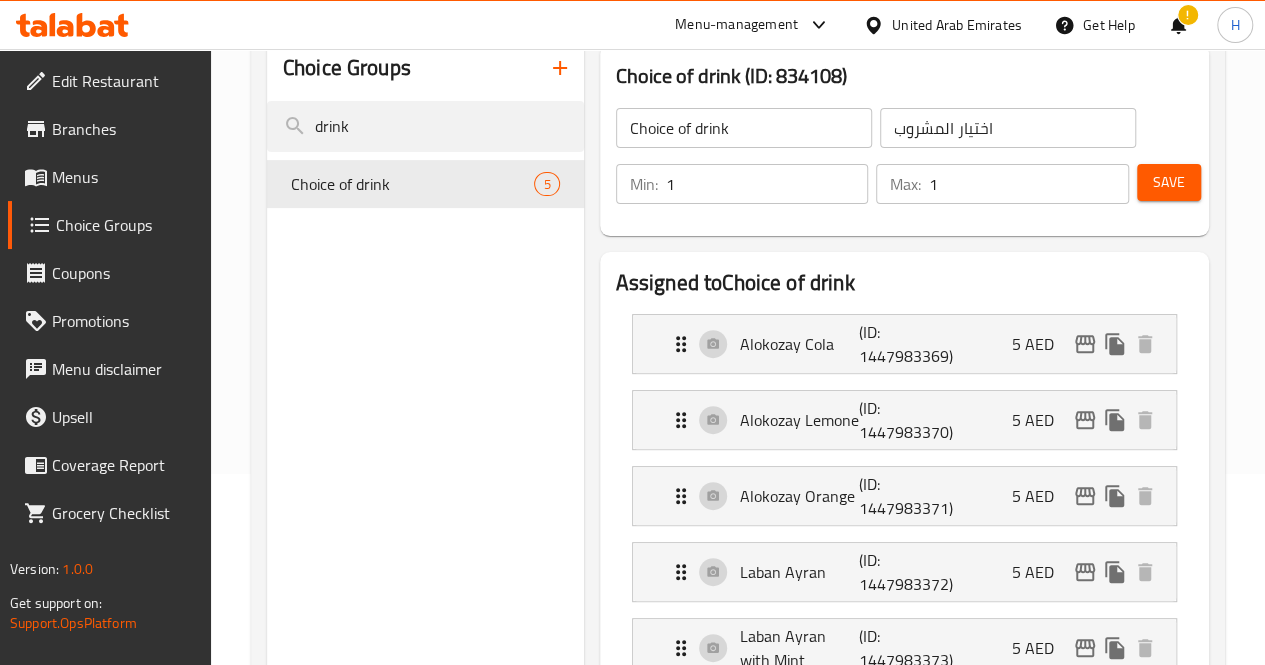 scroll, scrollTop: 0, scrollLeft: 0, axis: both 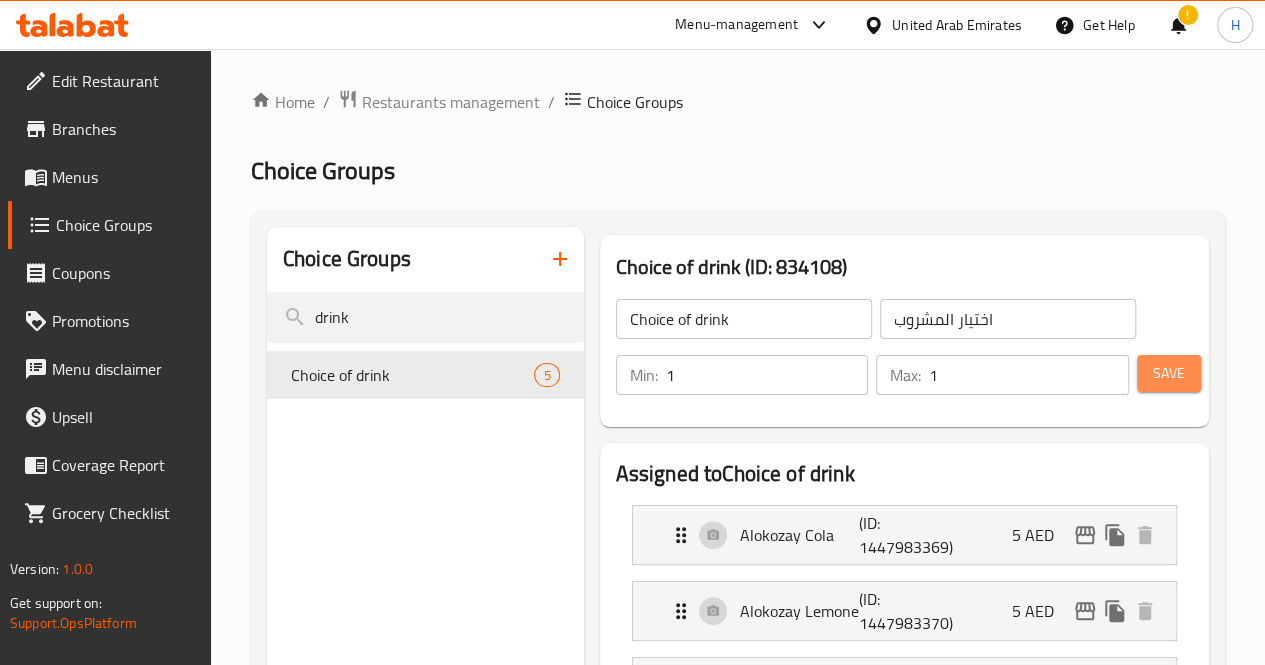 click on "Save" at bounding box center [1169, 373] 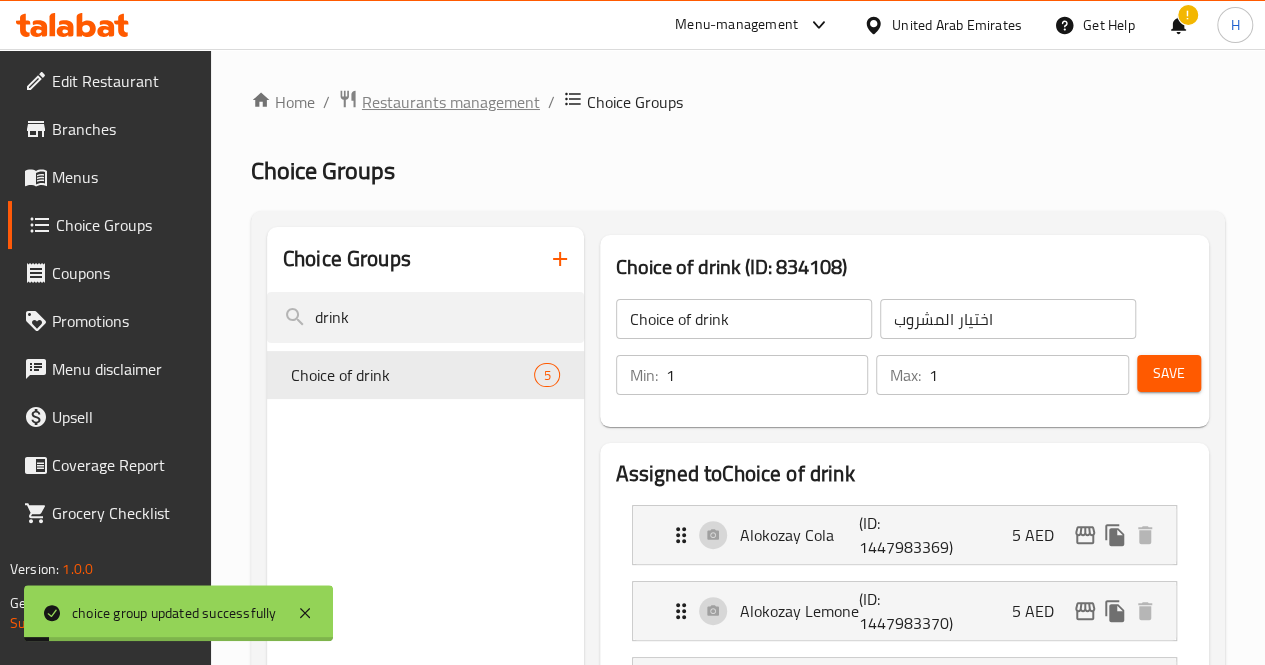 click on "Restaurants management" at bounding box center (451, 102) 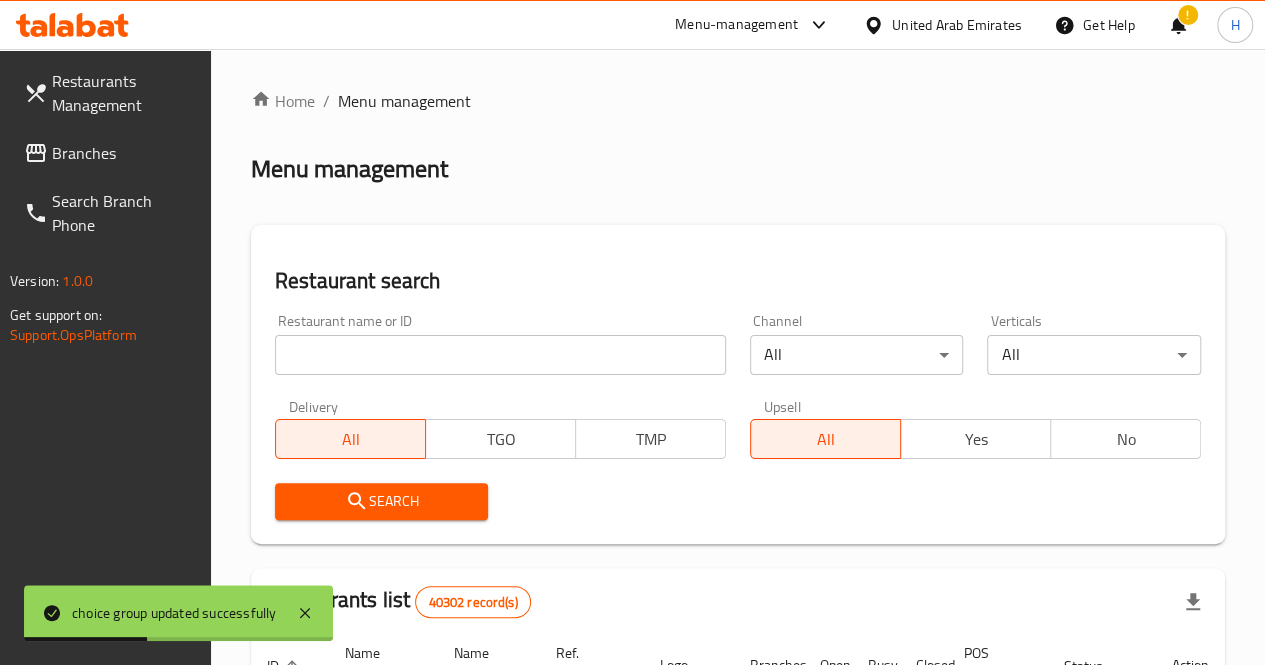 click at bounding box center (500, 355) 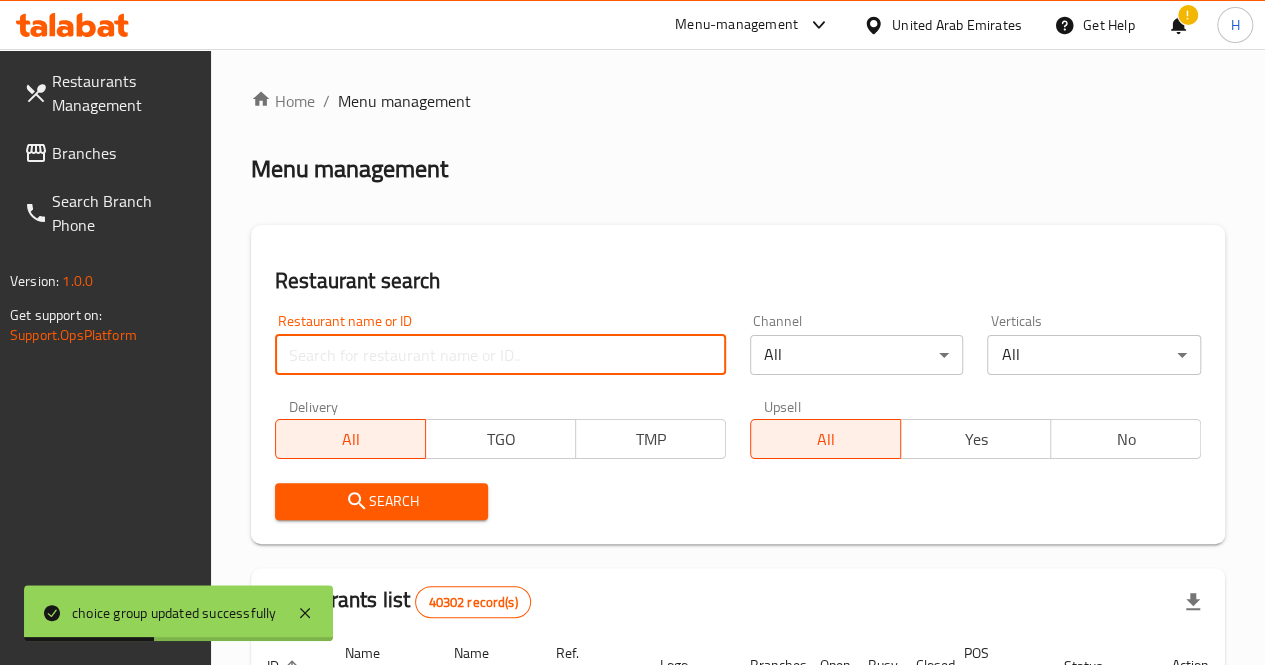 paste on "673879" 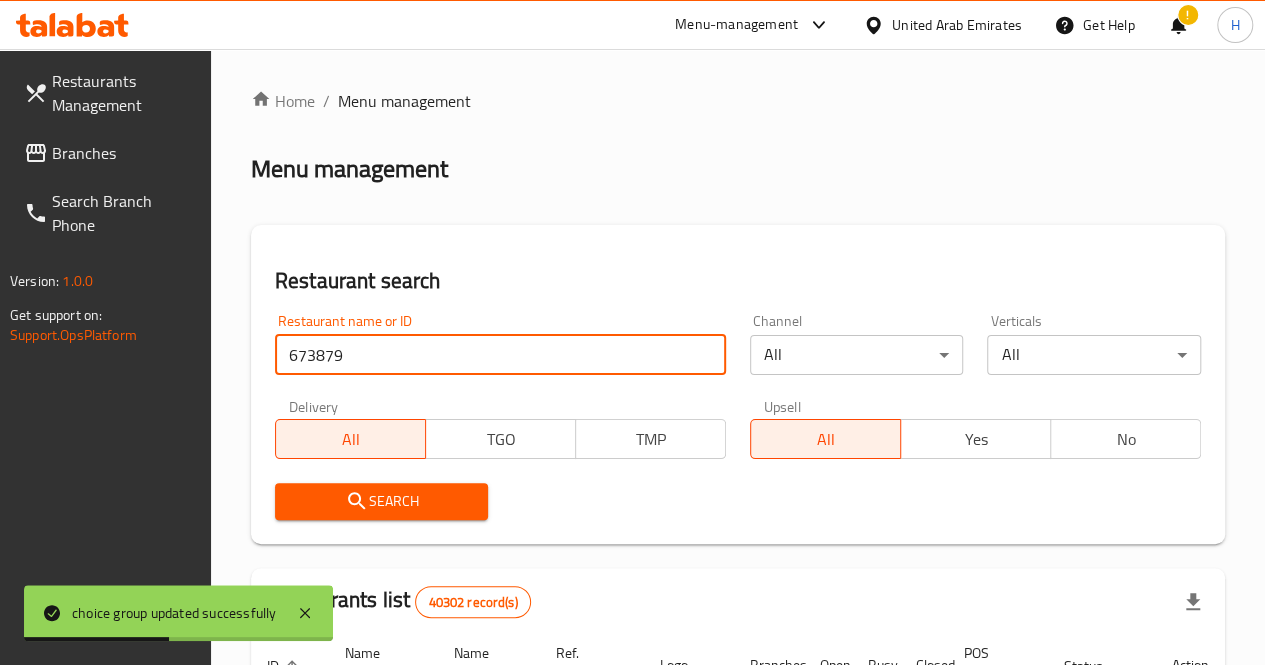 type on "673879" 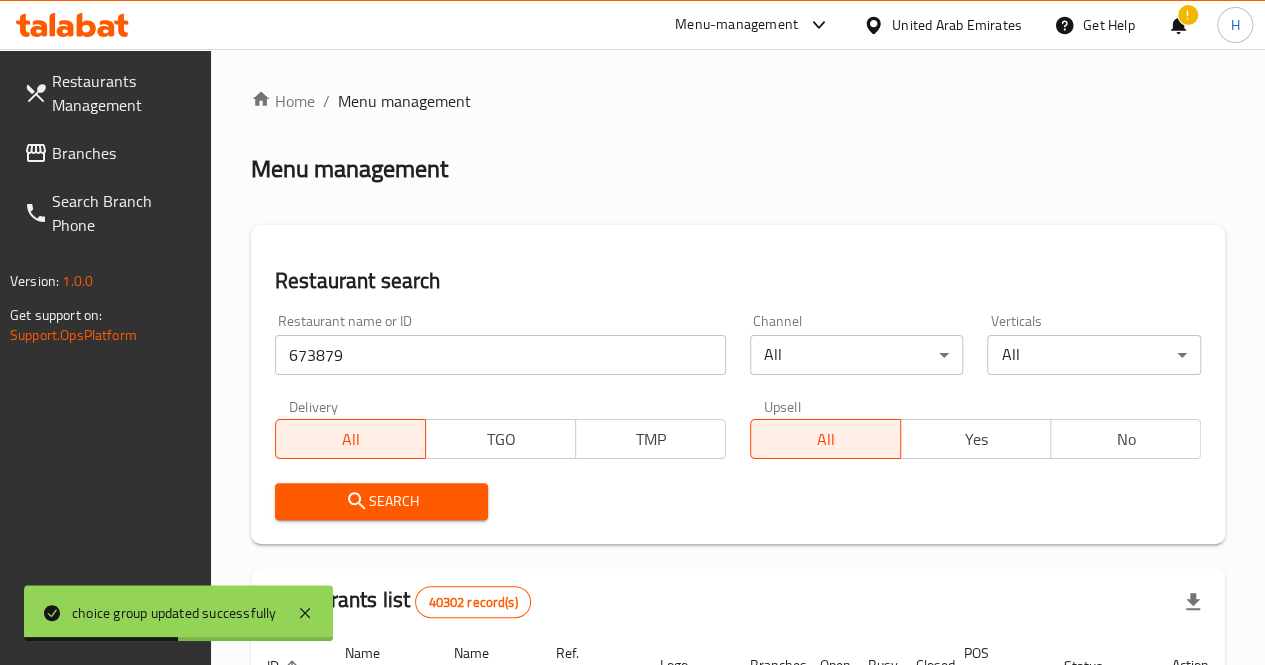 click on "Search" at bounding box center (382, 501) 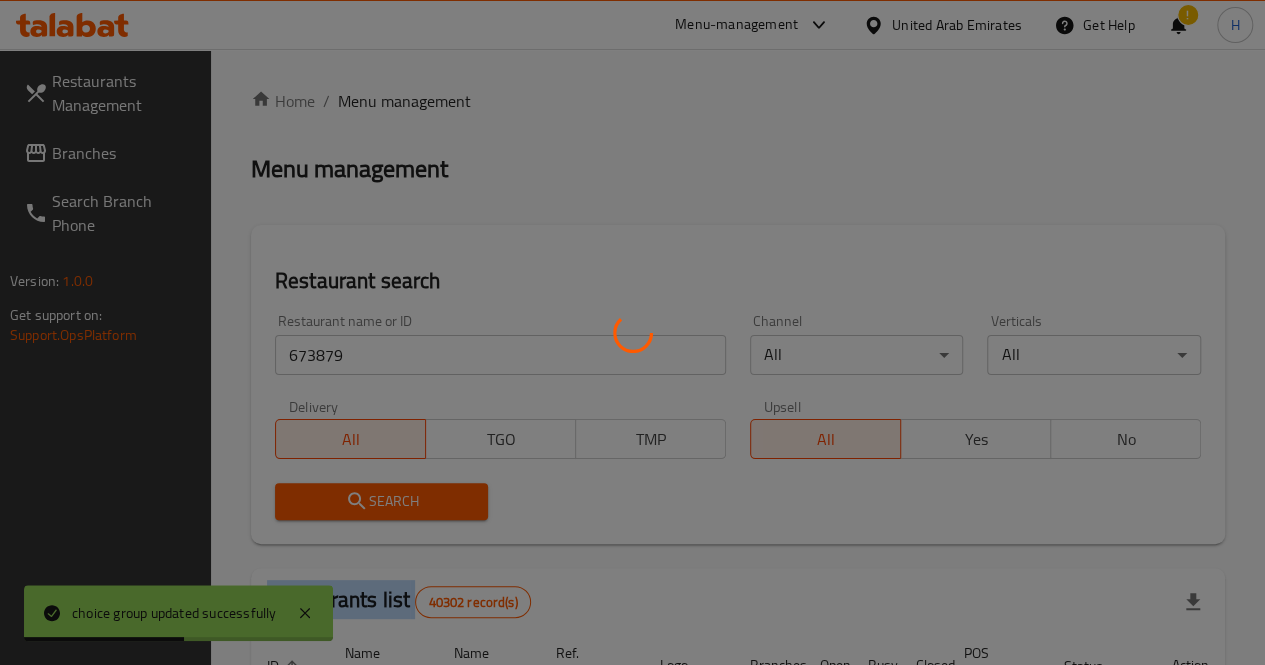 click at bounding box center (632, 332) 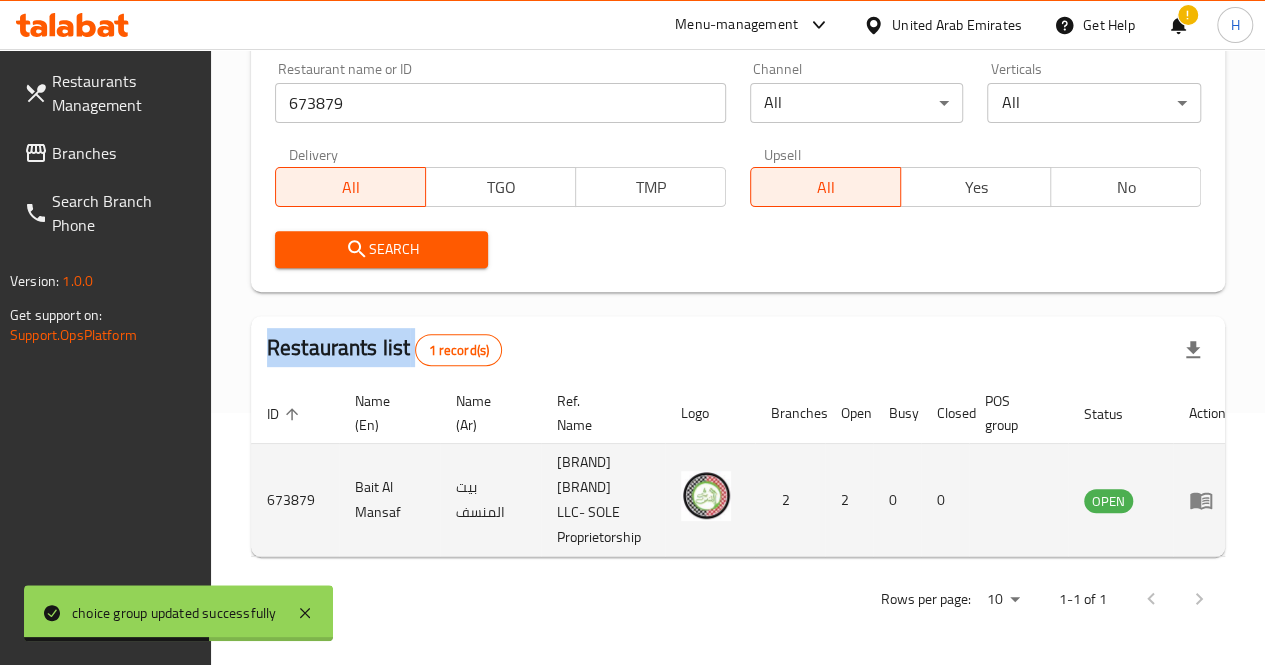 scroll, scrollTop: 267, scrollLeft: 0, axis: vertical 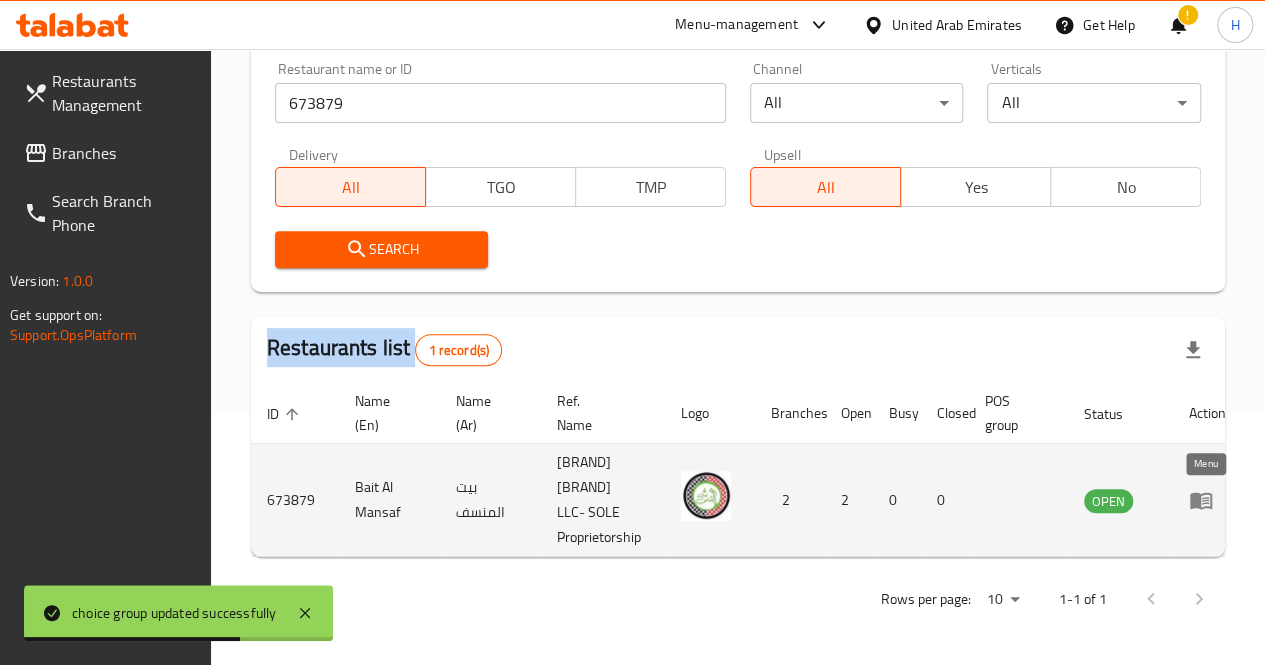 click 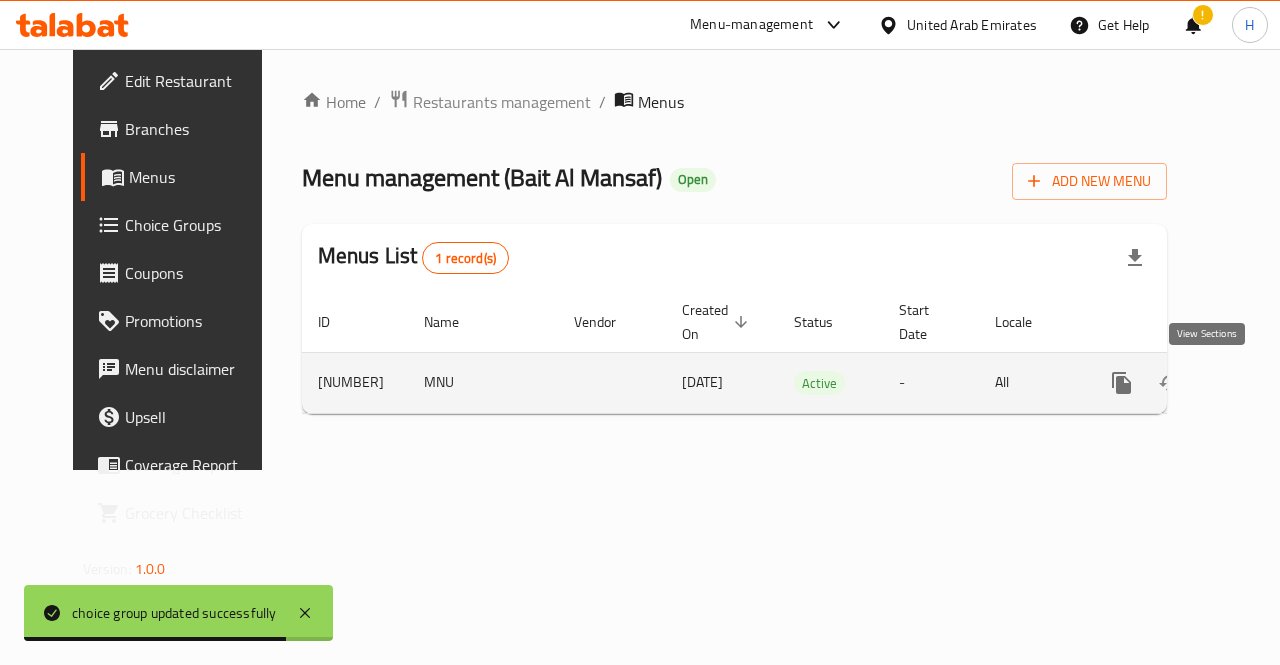 click 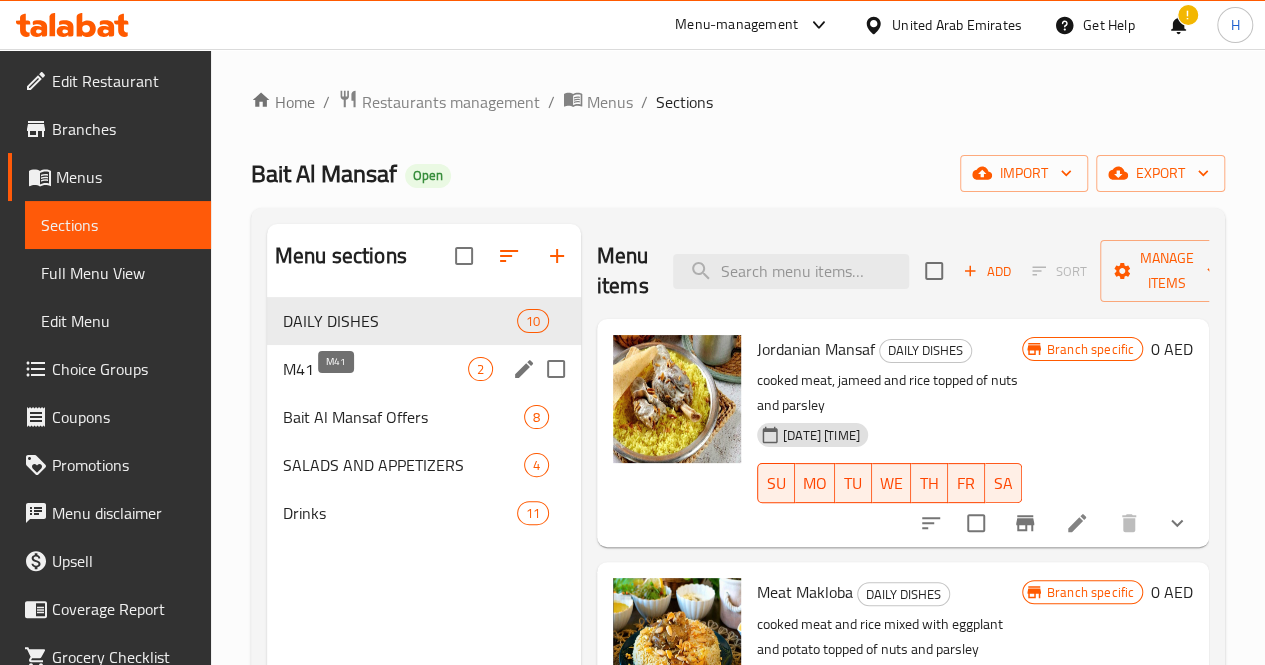 click on "M41" at bounding box center [375, 369] 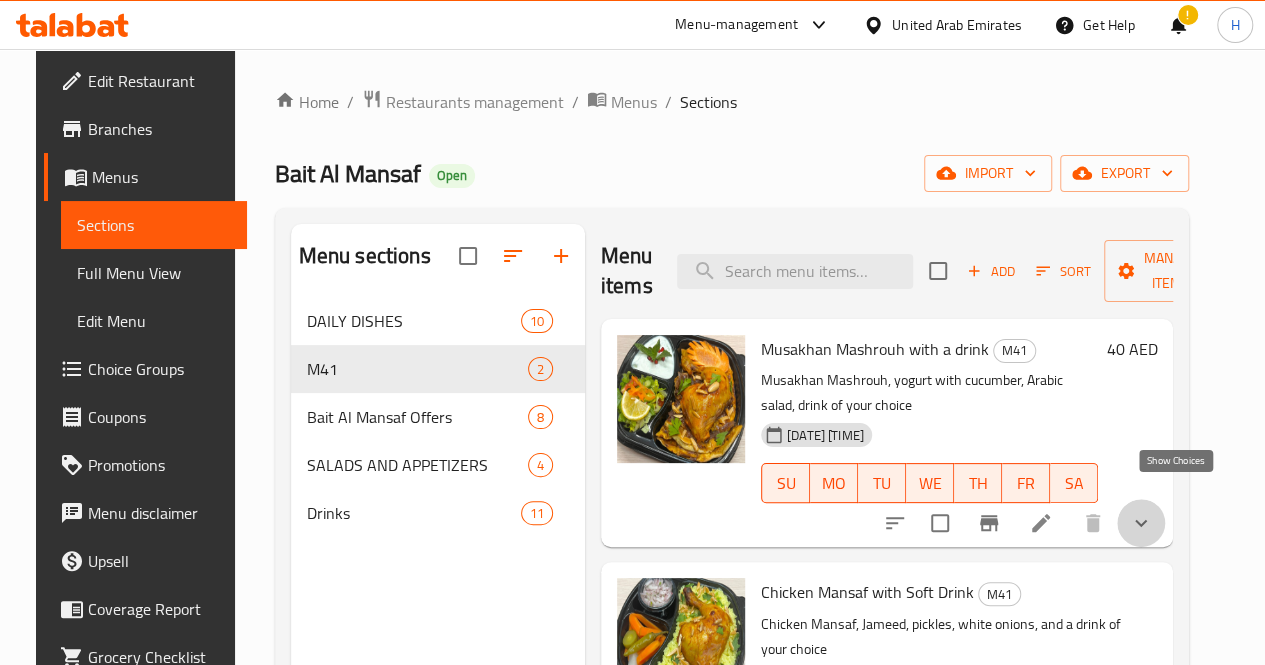 click 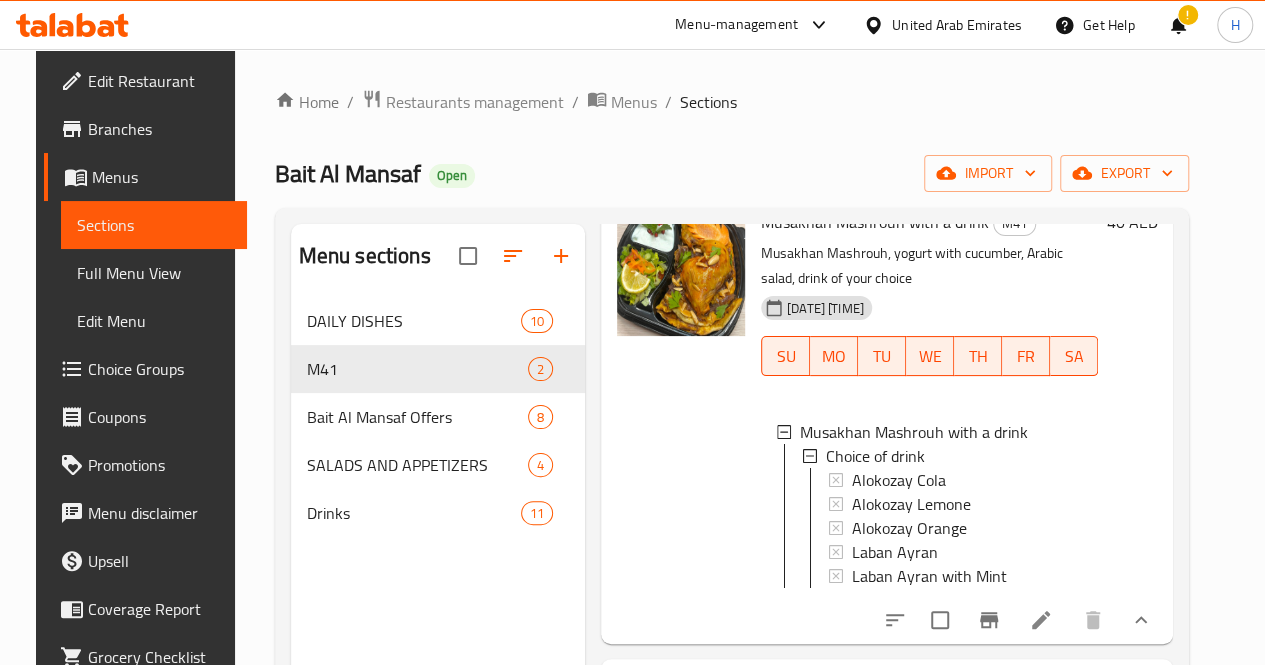scroll, scrollTop: 140, scrollLeft: 0, axis: vertical 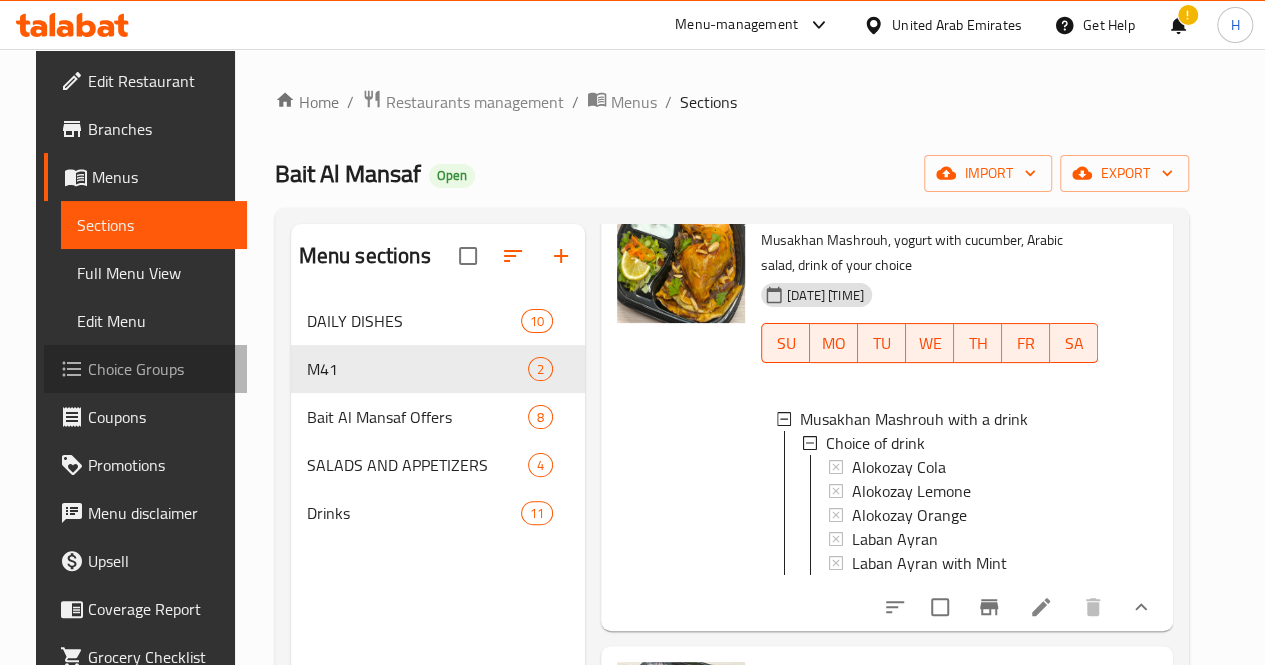 click on "Choice Groups" at bounding box center [159, 369] 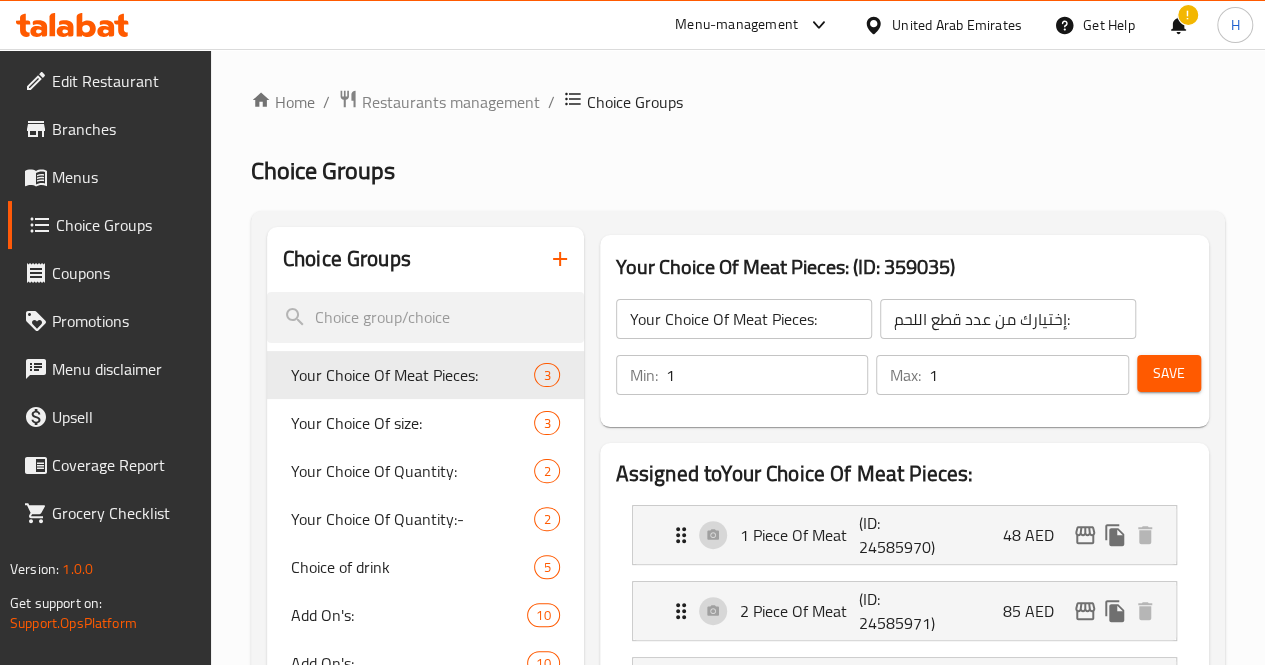 scroll, scrollTop: 100, scrollLeft: 0, axis: vertical 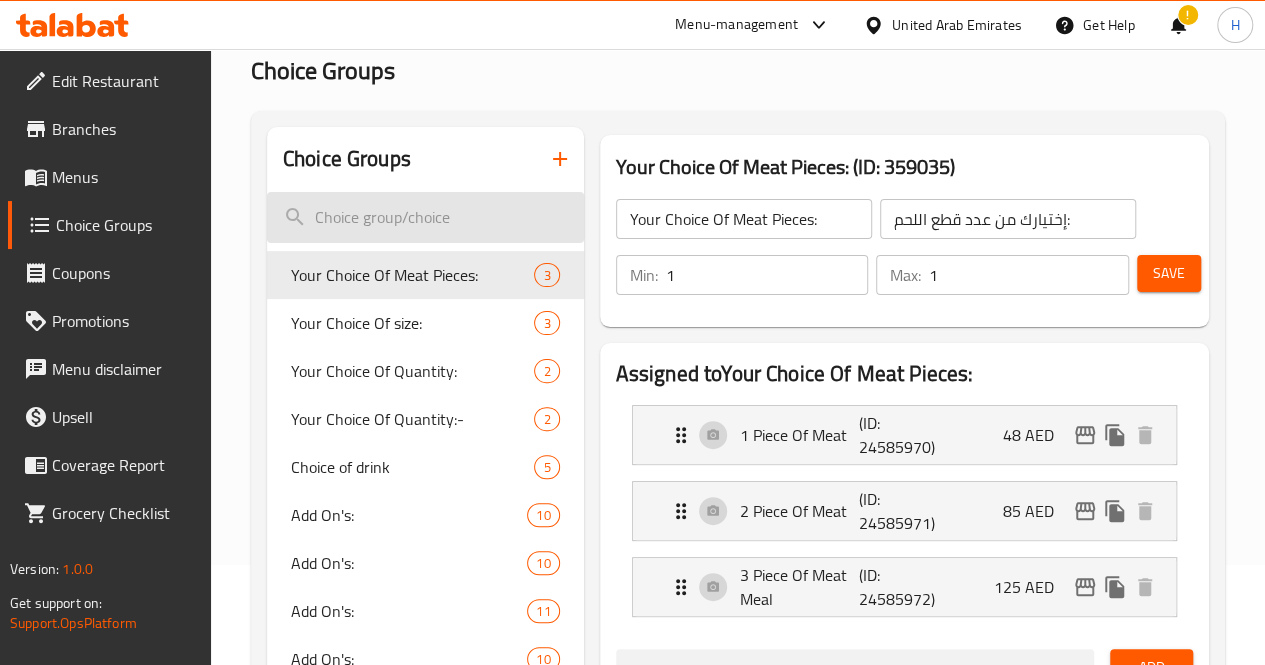 click at bounding box center (425, 217) 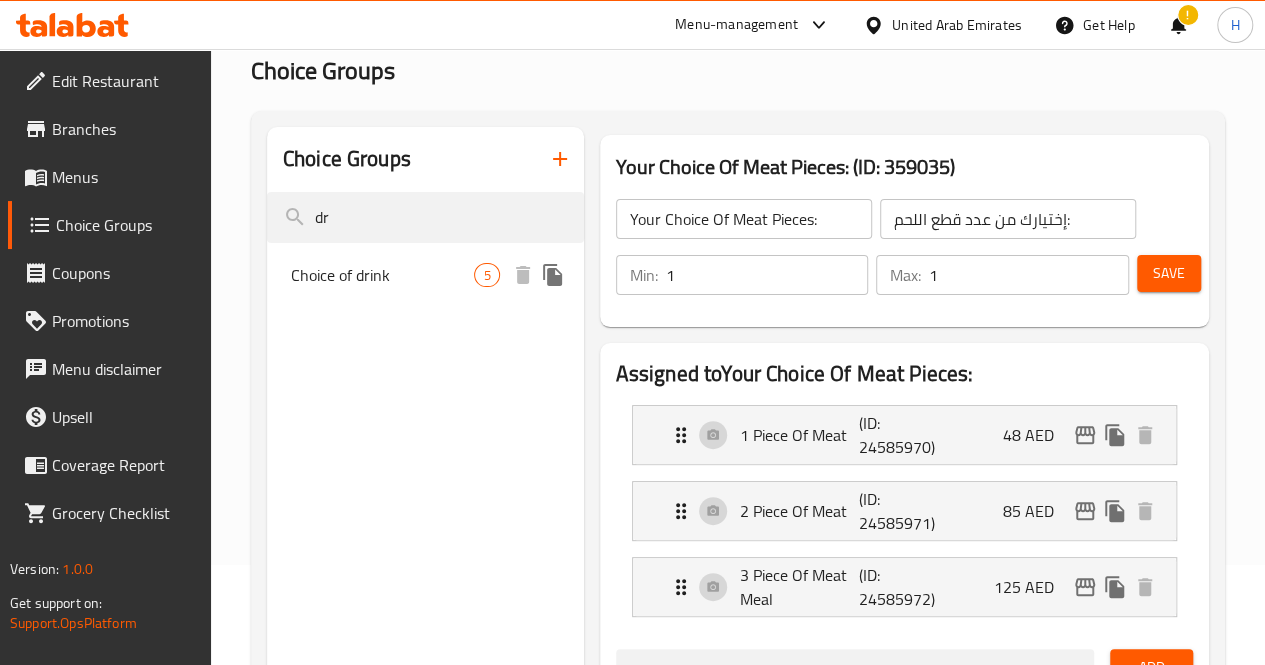 type on "dr" 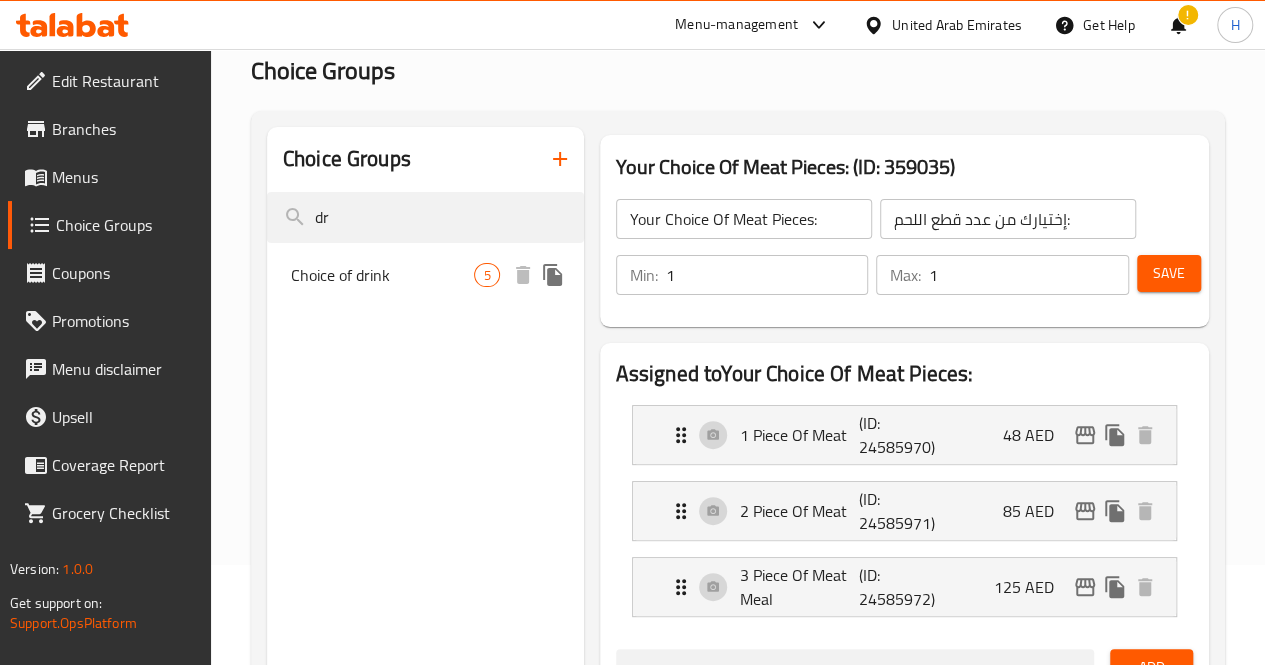 click on "5" at bounding box center [486, 275] 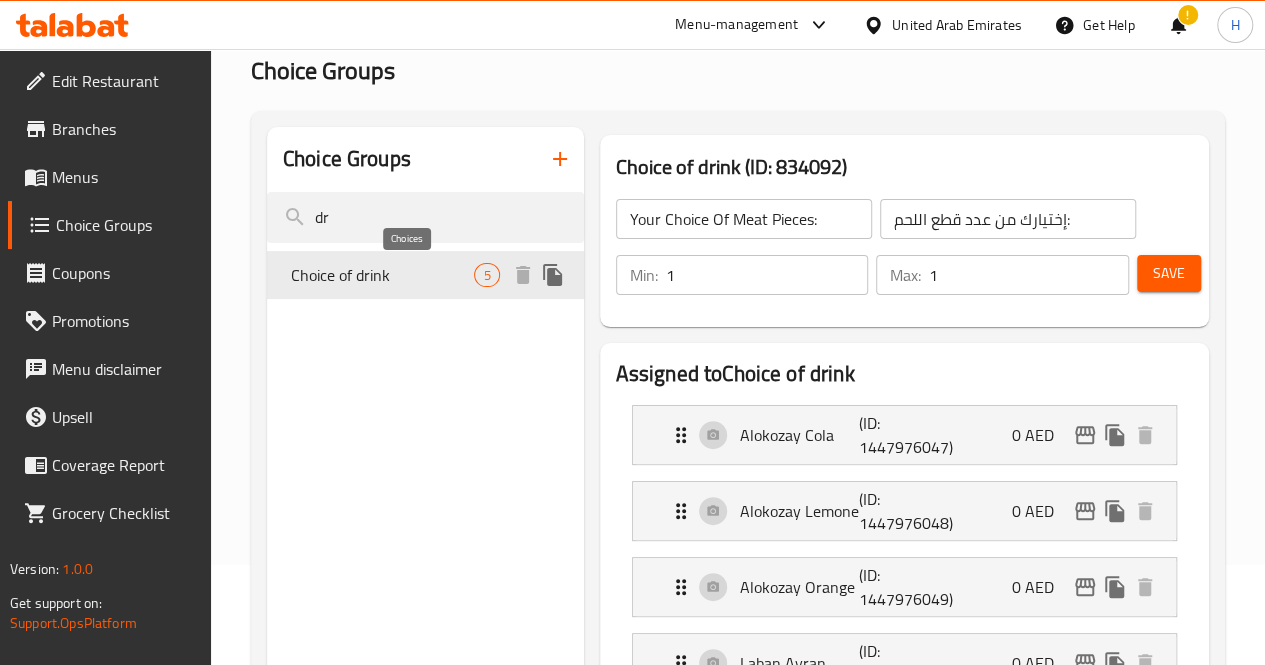 type on "Choice of drink" 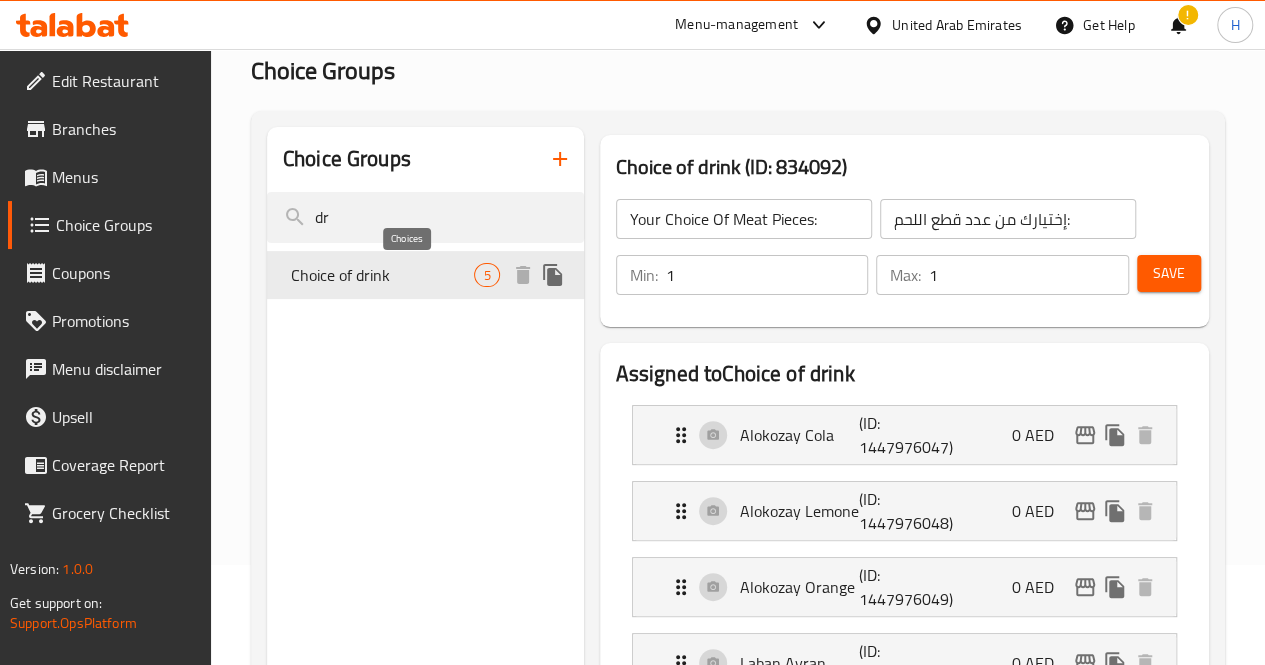 type on "اختيار المشروب" 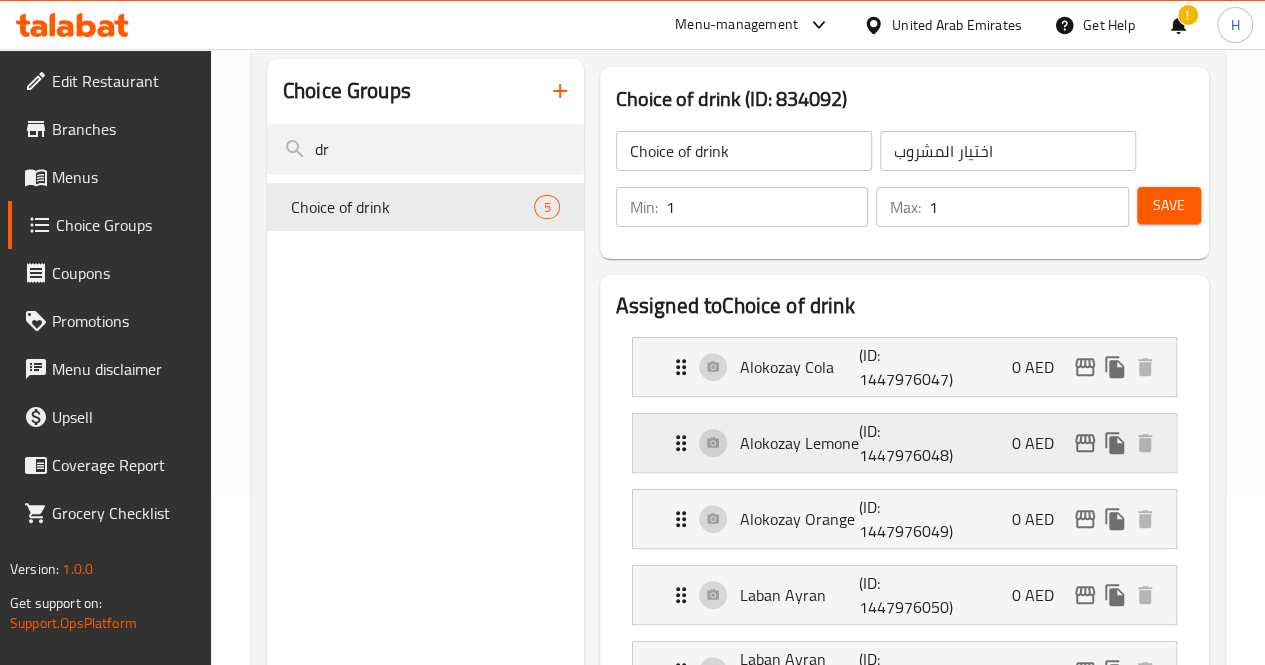 scroll, scrollTop: 200, scrollLeft: 0, axis: vertical 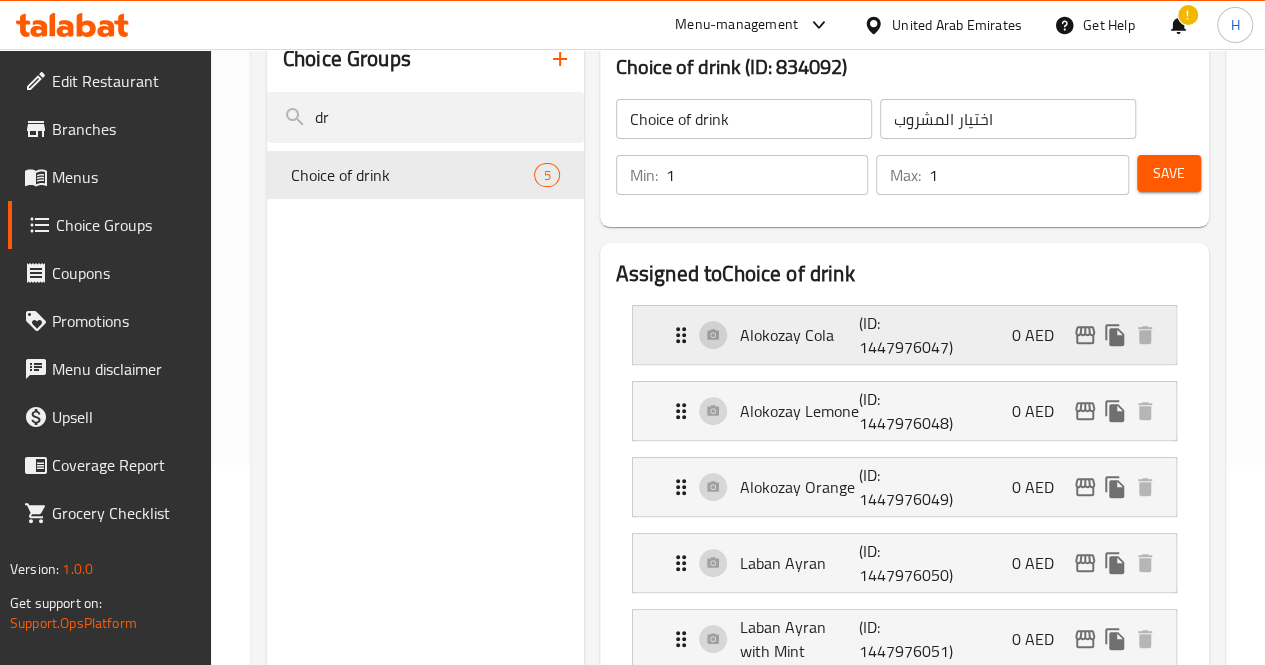 click on "[BRAND] [BRAND] (ID: 1447976047) 0 AED" at bounding box center [910, 335] 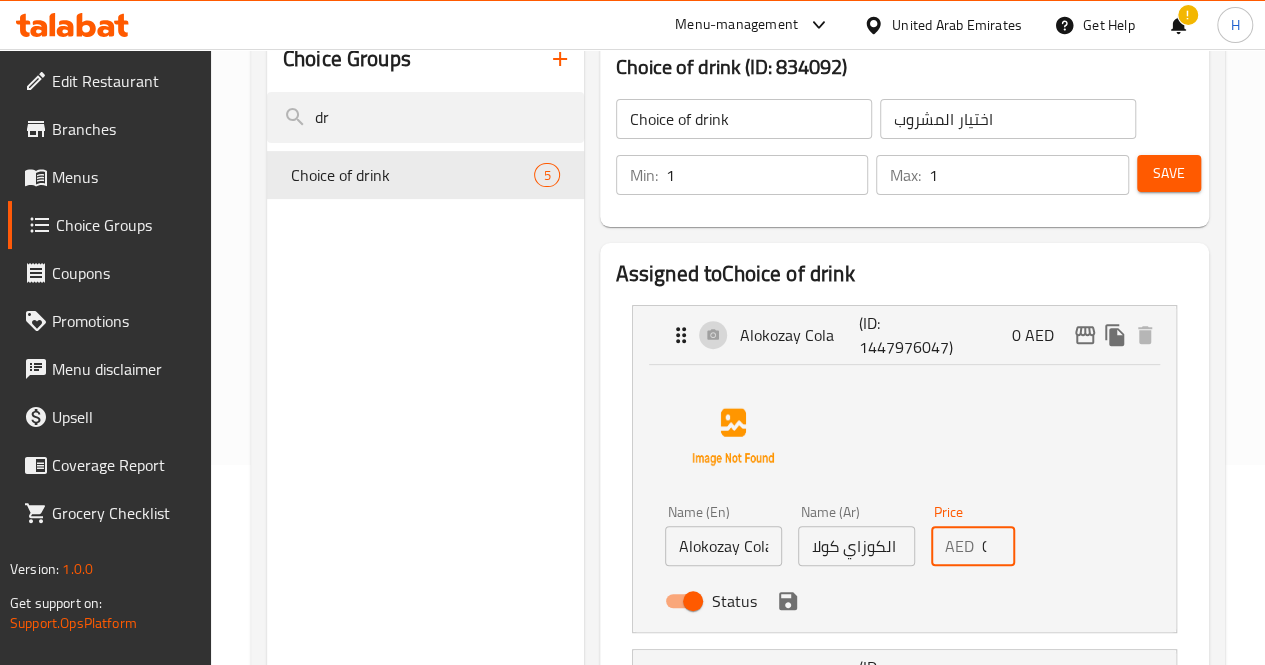 drag, startPoint x: 955, startPoint y: 551, endPoint x: 887, endPoint y: 561, distance: 68.73136 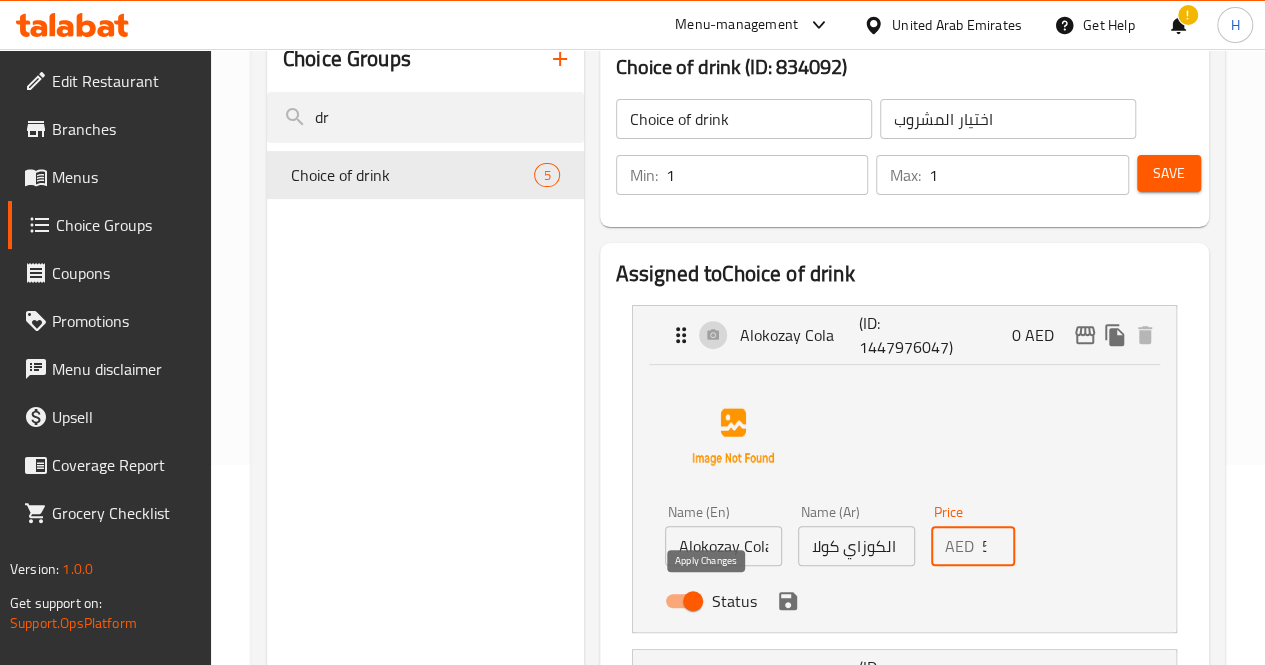 click 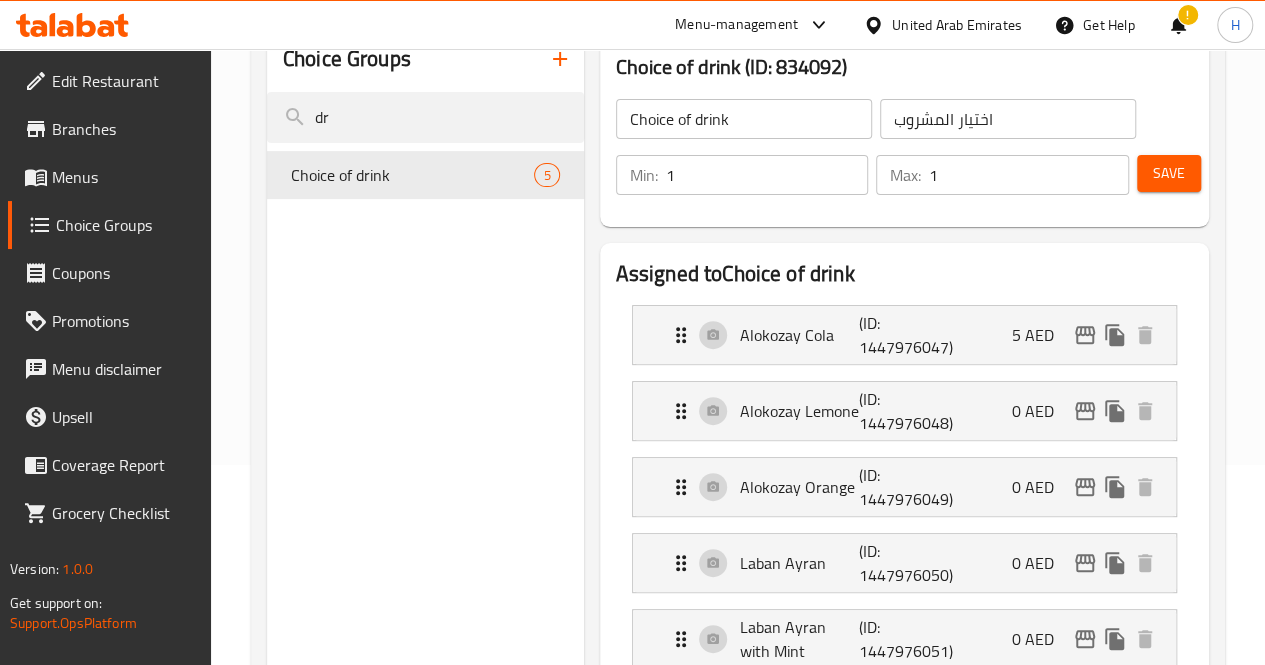 type on "5" 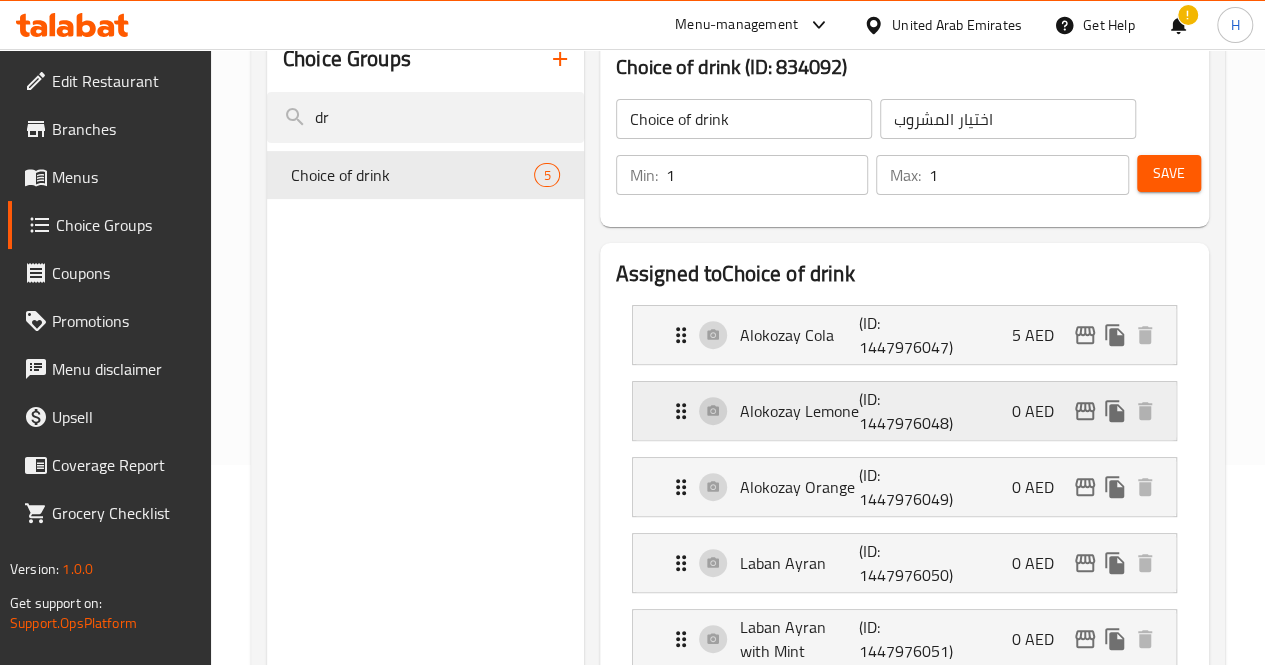 click on "[BRAND] [BRAND] (ID: 1447976048) 0 AED" at bounding box center [910, 411] 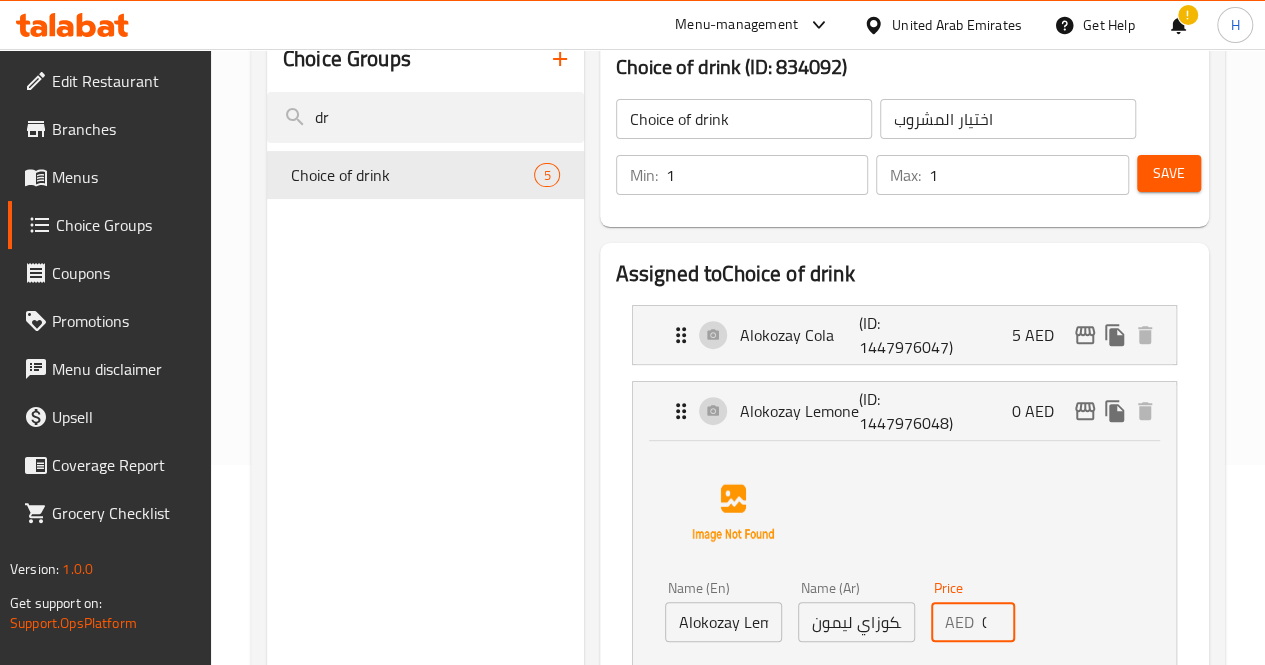 drag, startPoint x: 948, startPoint y: 627, endPoint x: 872, endPoint y: 620, distance: 76.321686 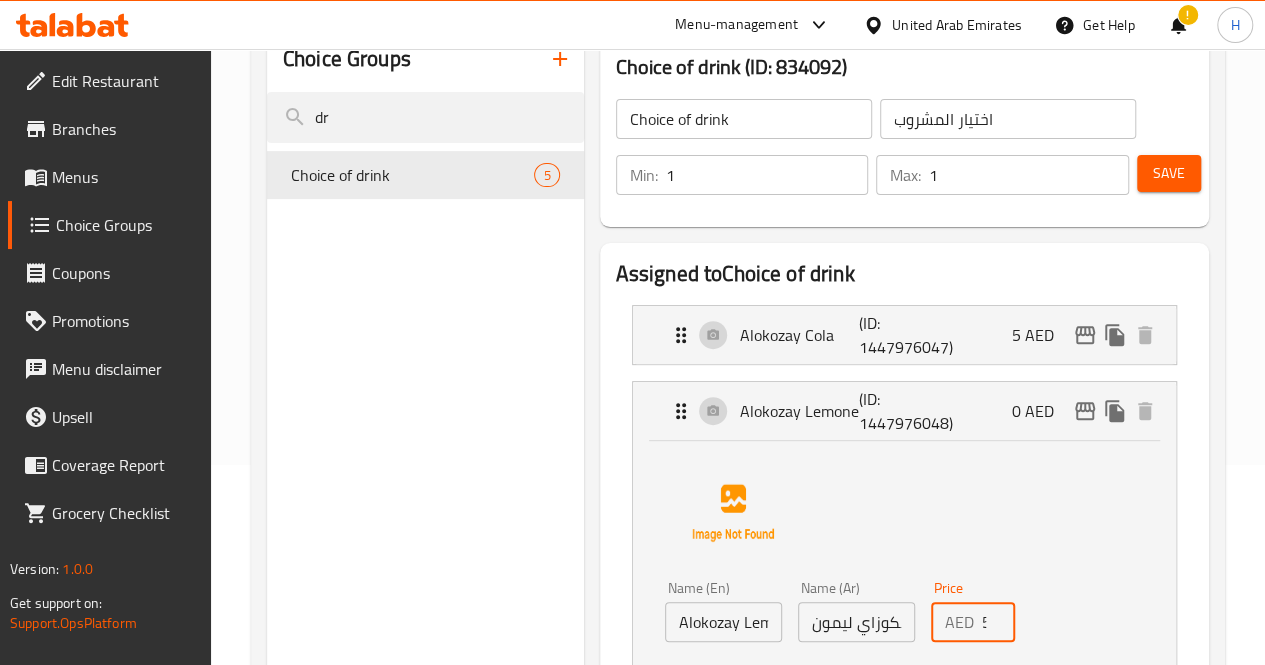 drag, startPoint x: 964, startPoint y: 619, endPoint x: 900, endPoint y: 619, distance: 64 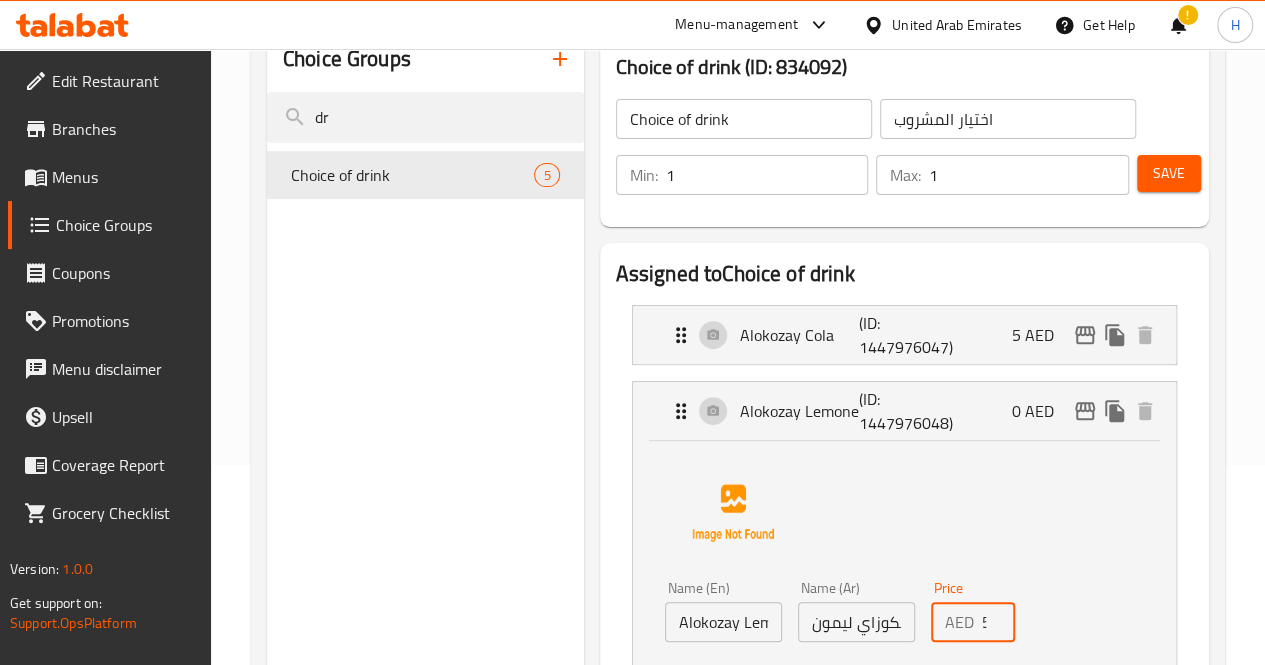 click on "AED 50 Price" at bounding box center [973, 622] 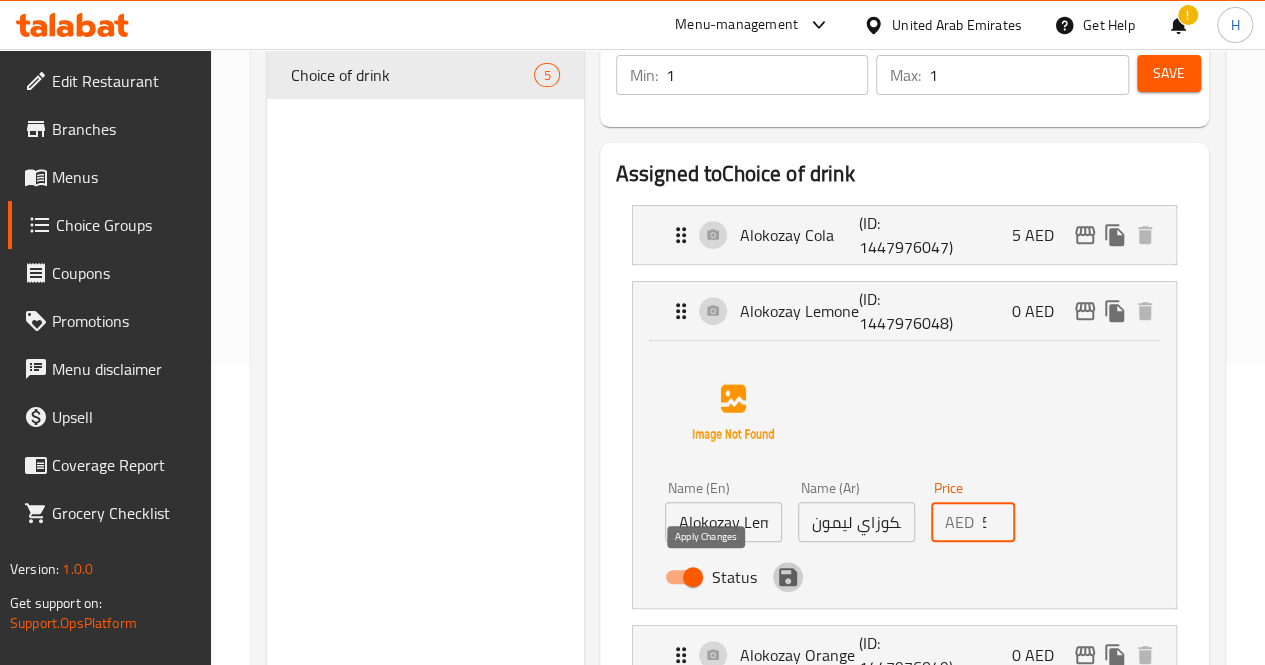 click 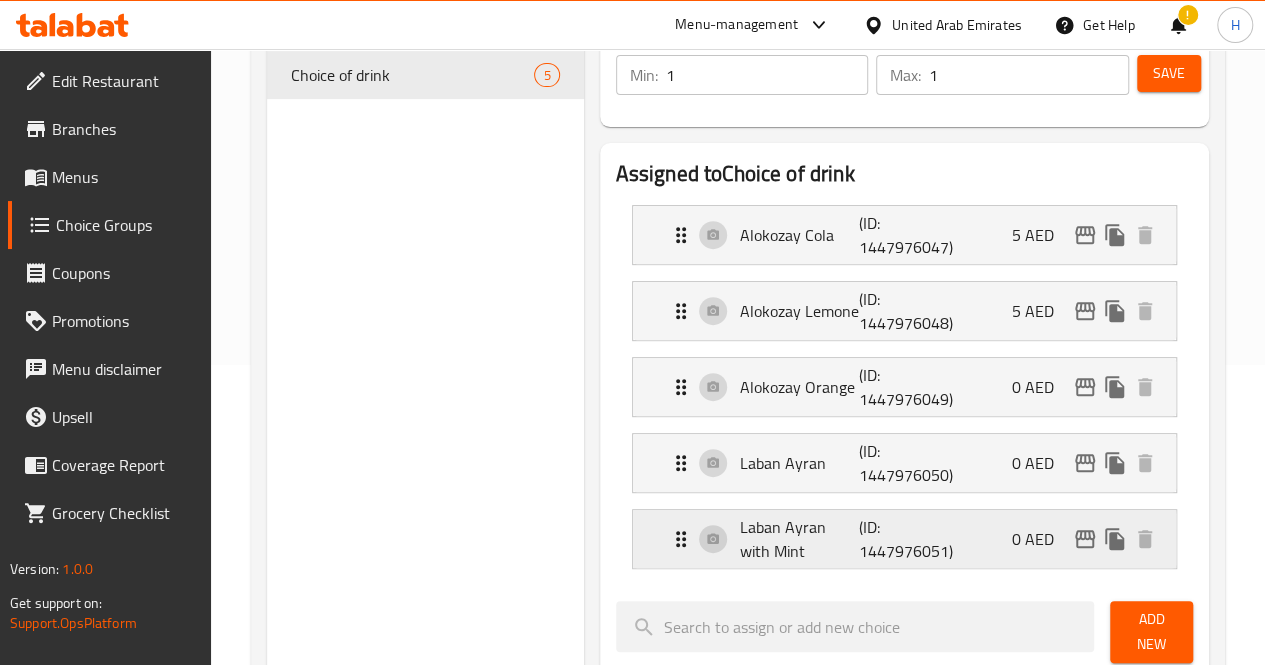 type on "5" 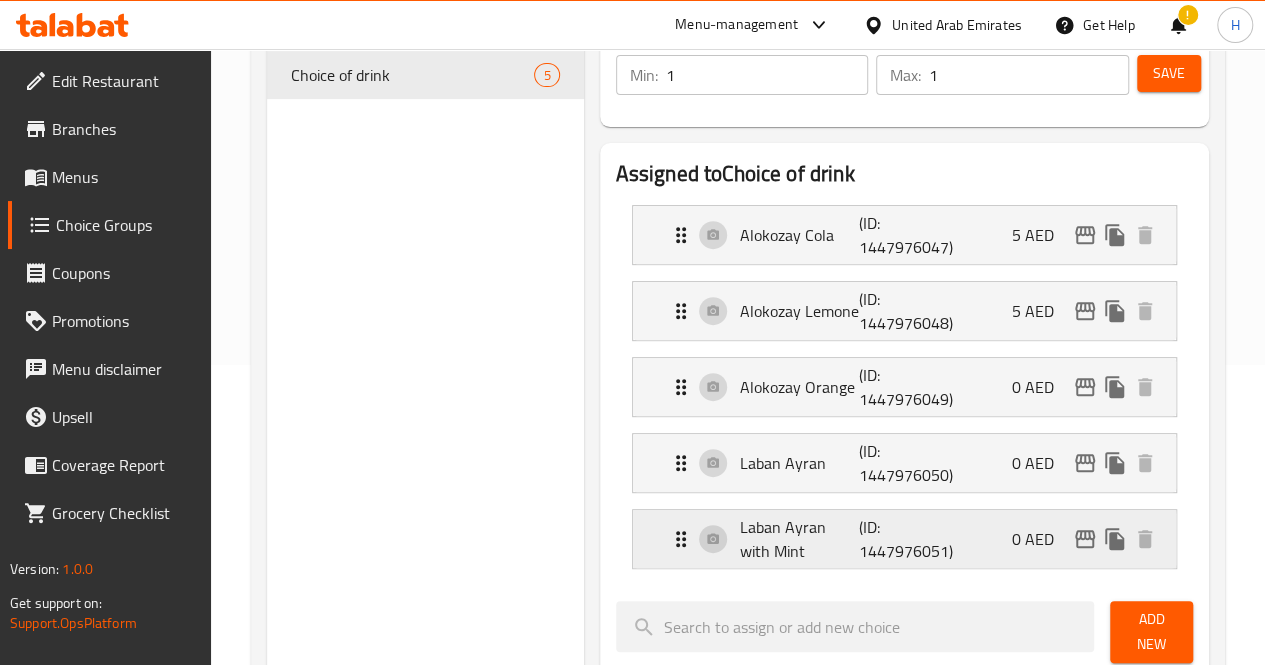 scroll, scrollTop: 400, scrollLeft: 0, axis: vertical 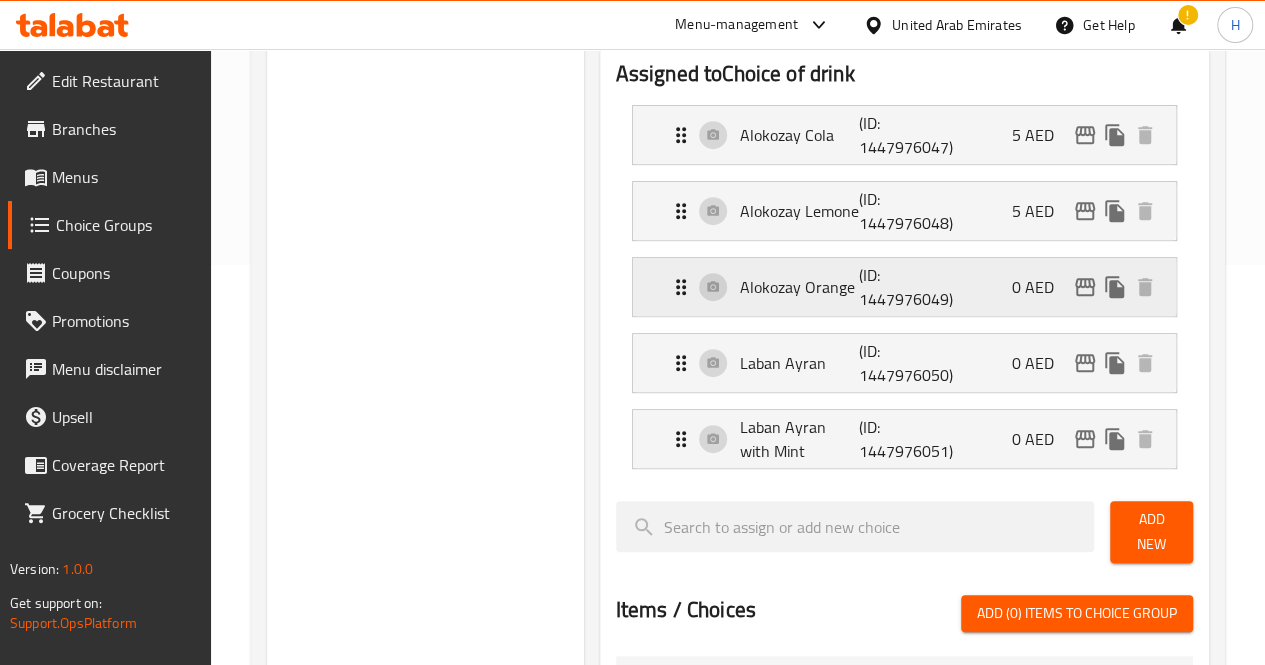 click on "0 AED" at bounding box center (1041, 287) 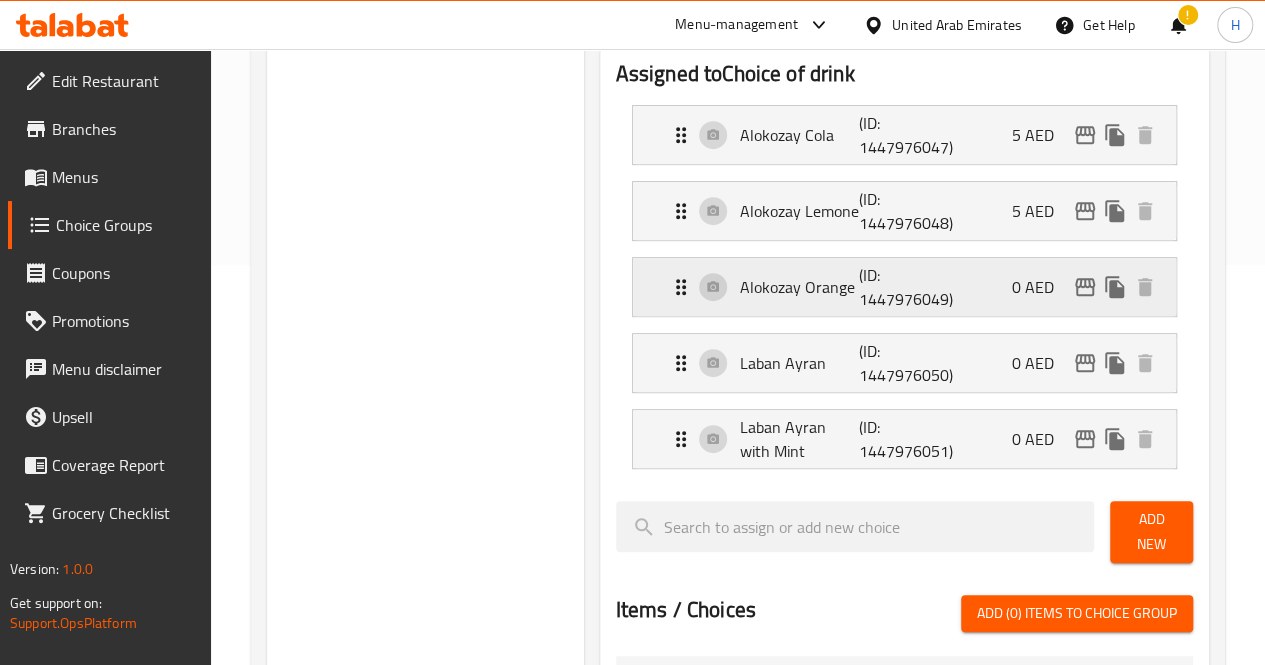click on "[BRAND] [BRAND] (ID: 1447976049) 0 AED" at bounding box center (910, 287) 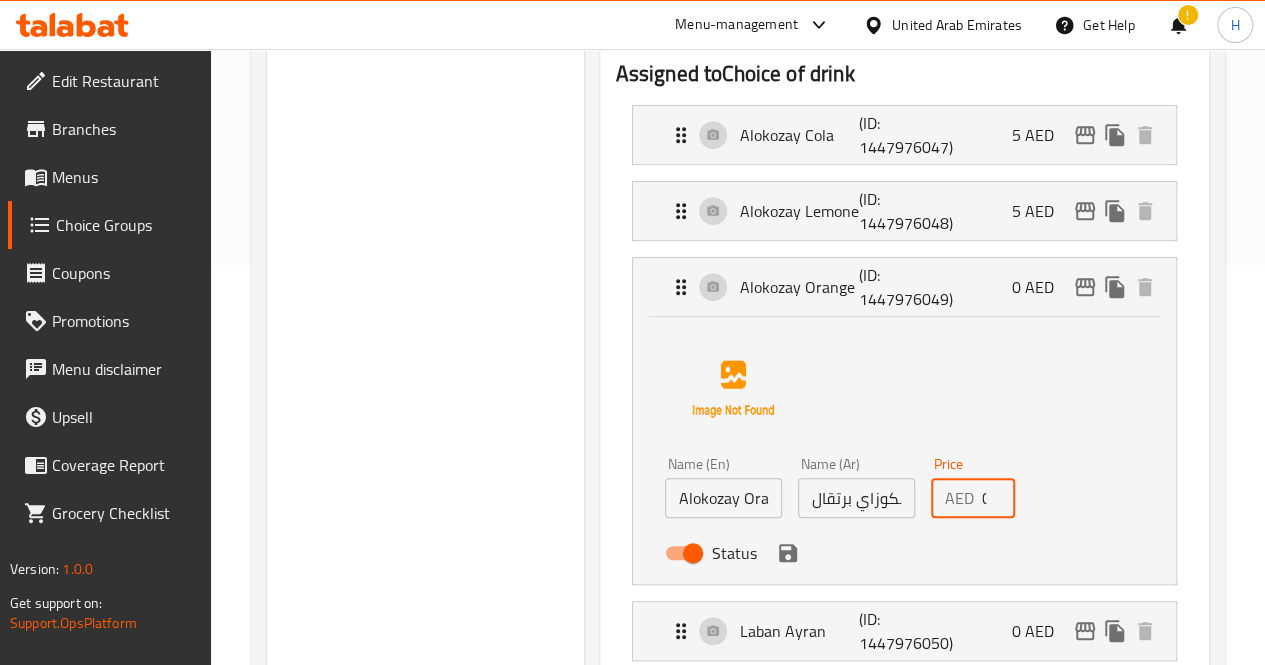 drag, startPoint x: 952, startPoint y: 501, endPoint x: 874, endPoint y: 514, distance: 79.07591 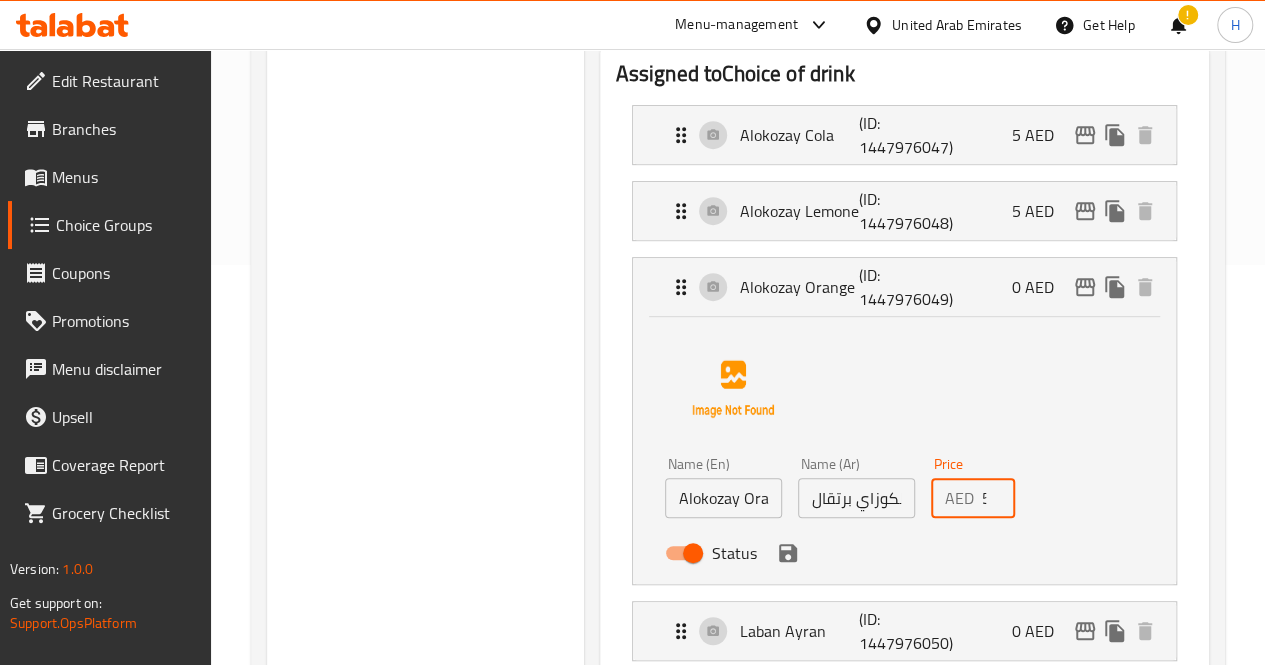 click 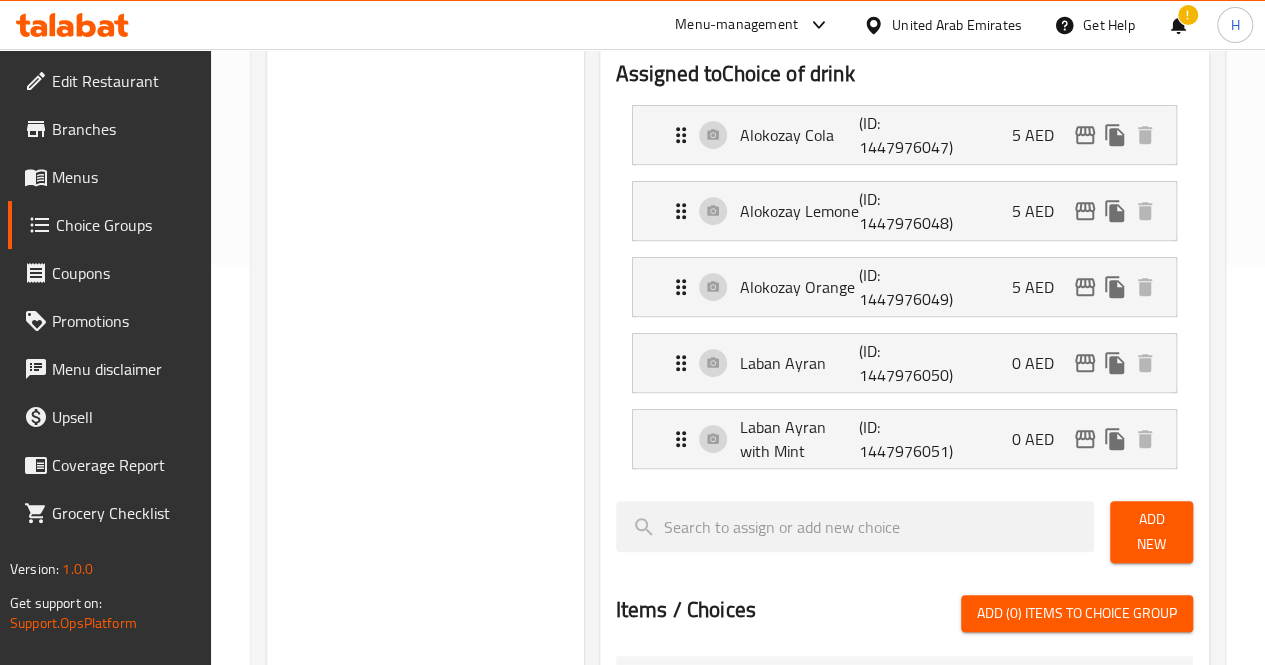 type on "5" 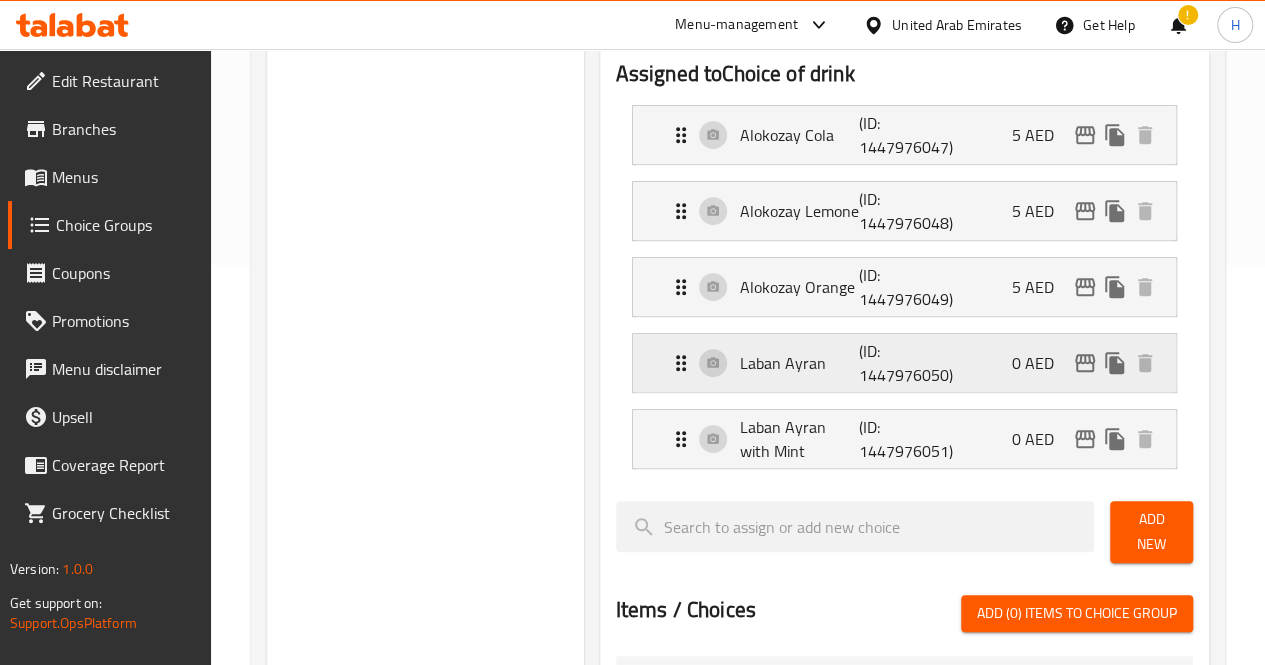 click on "0 AED" at bounding box center (1041, 363) 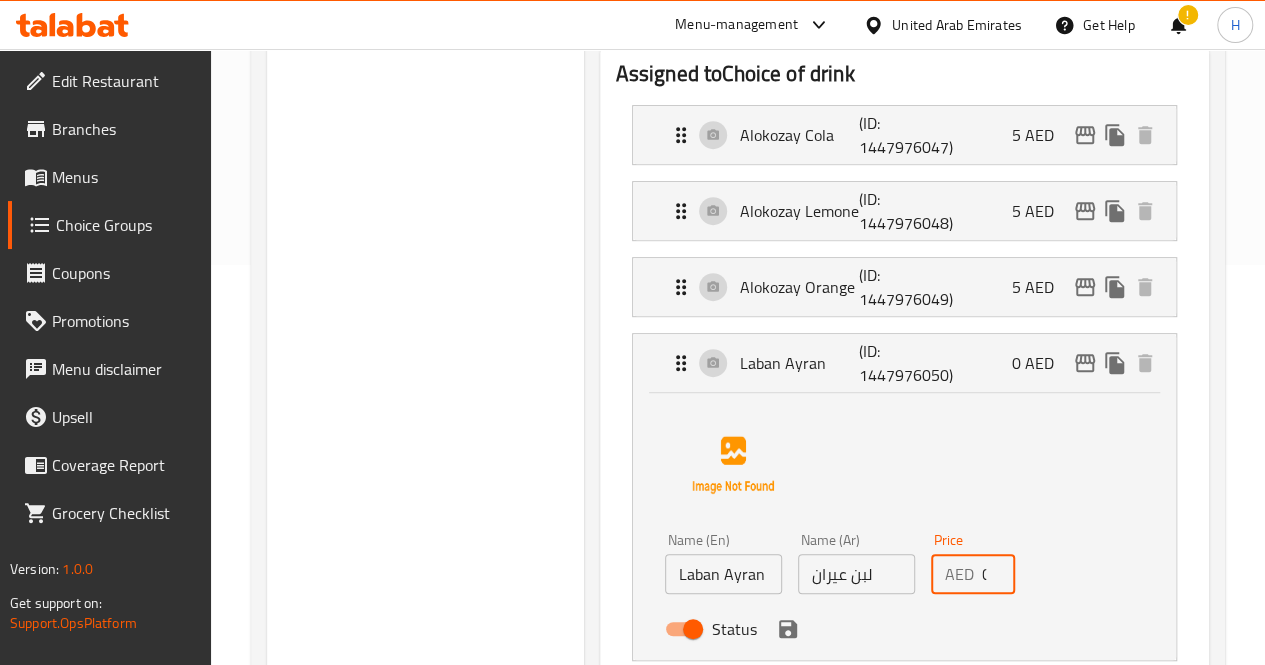 drag, startPoint x: 962, startPoint y: 574, endPoint x: 881, endPoint y: 593, distance: 83.198555 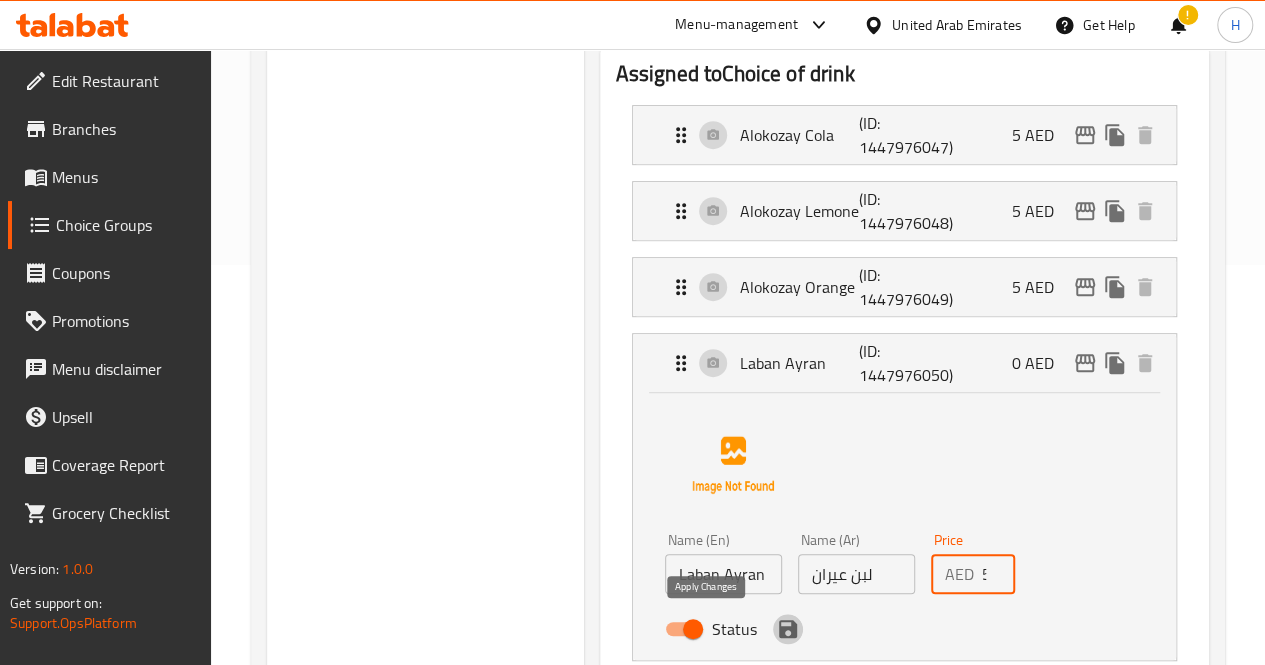 click 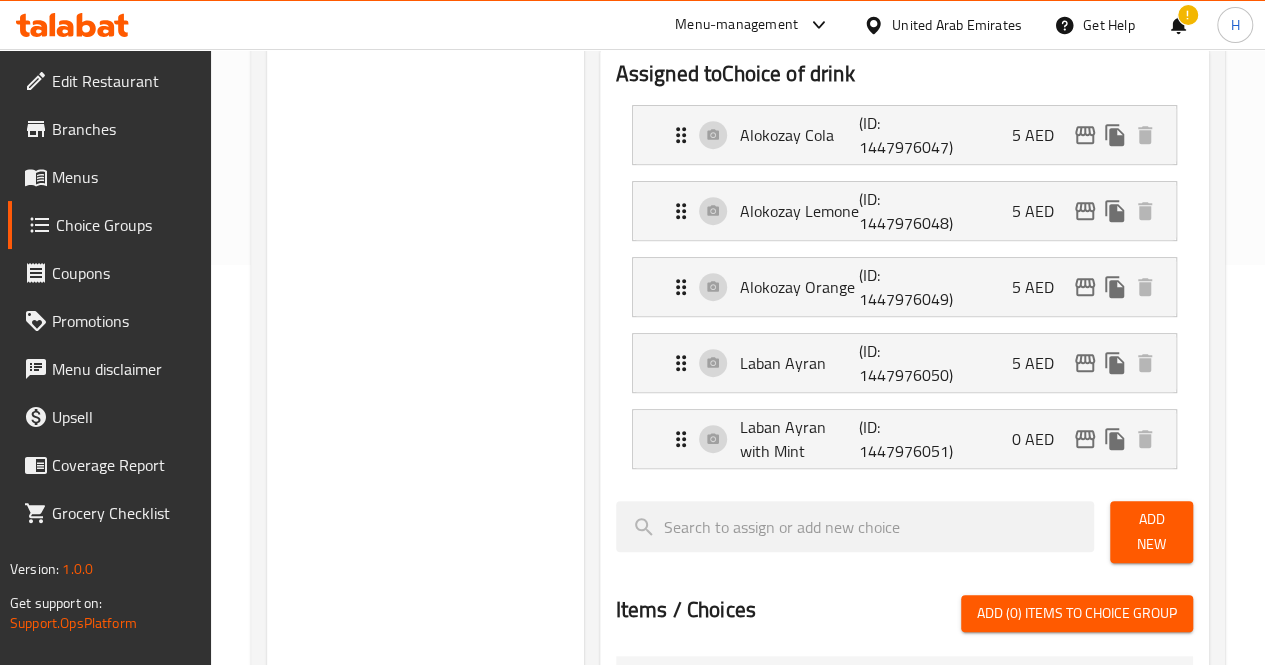 type on "5" 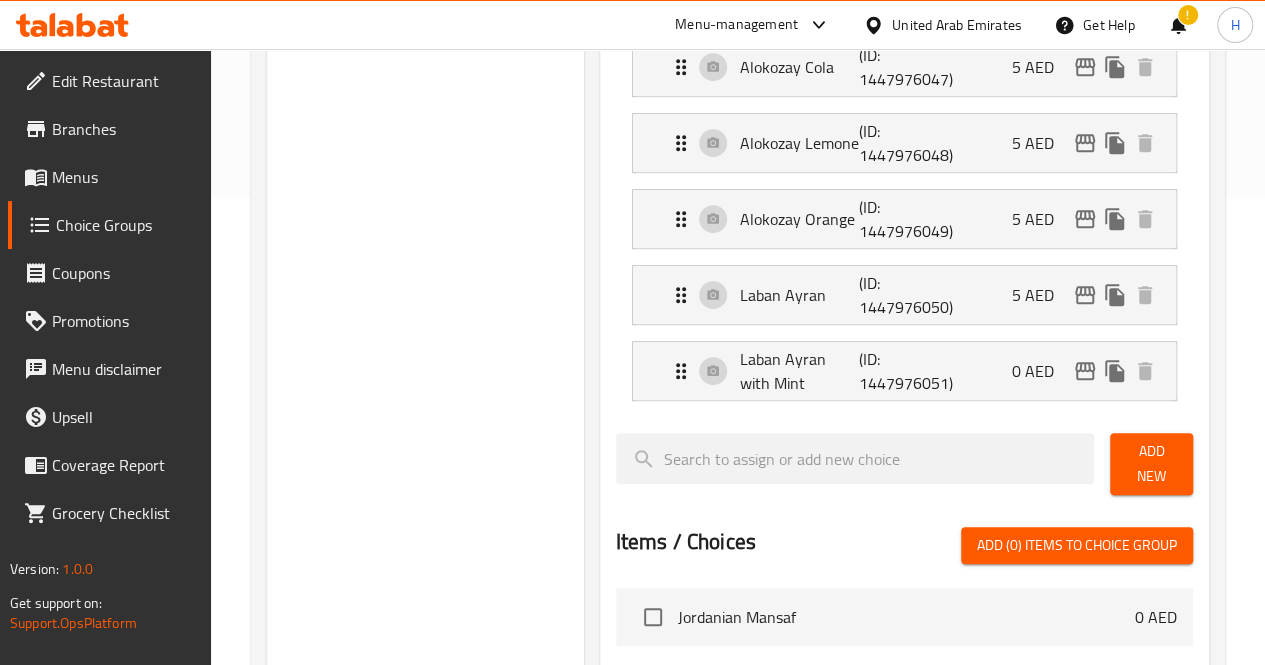 scroll, scrollTop: 500, scrollLeft: 0, axis: vertical 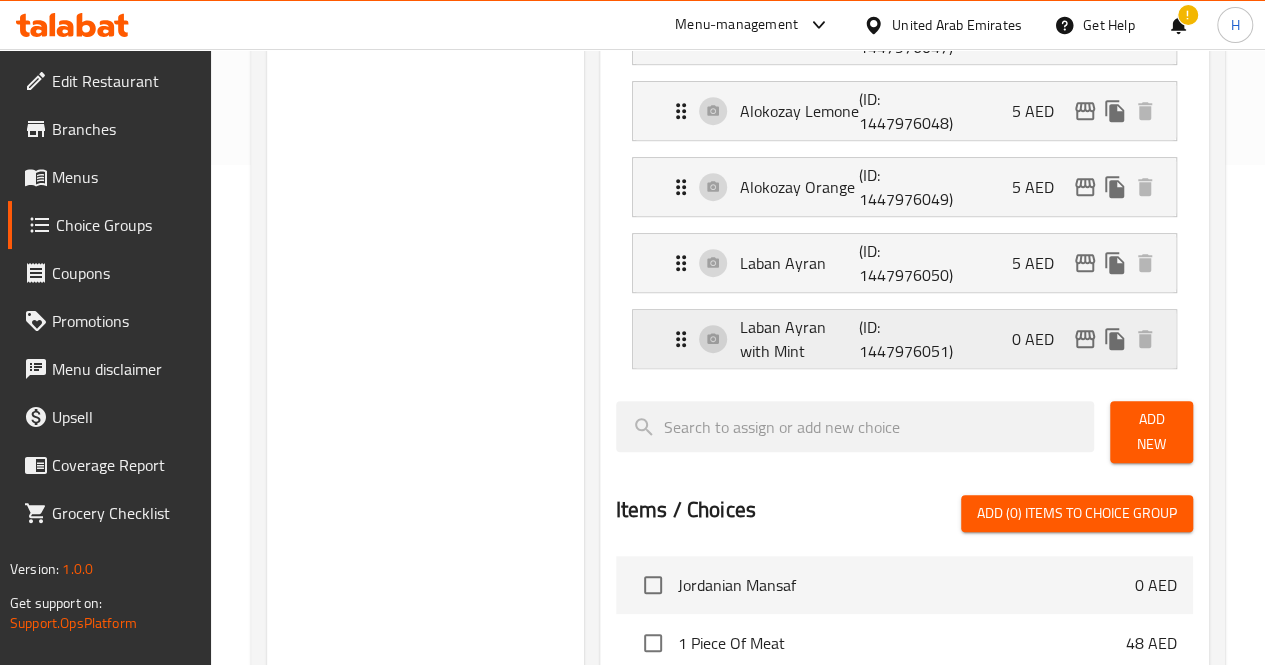 click on "0 AED" at bounding box center [1041, 339] 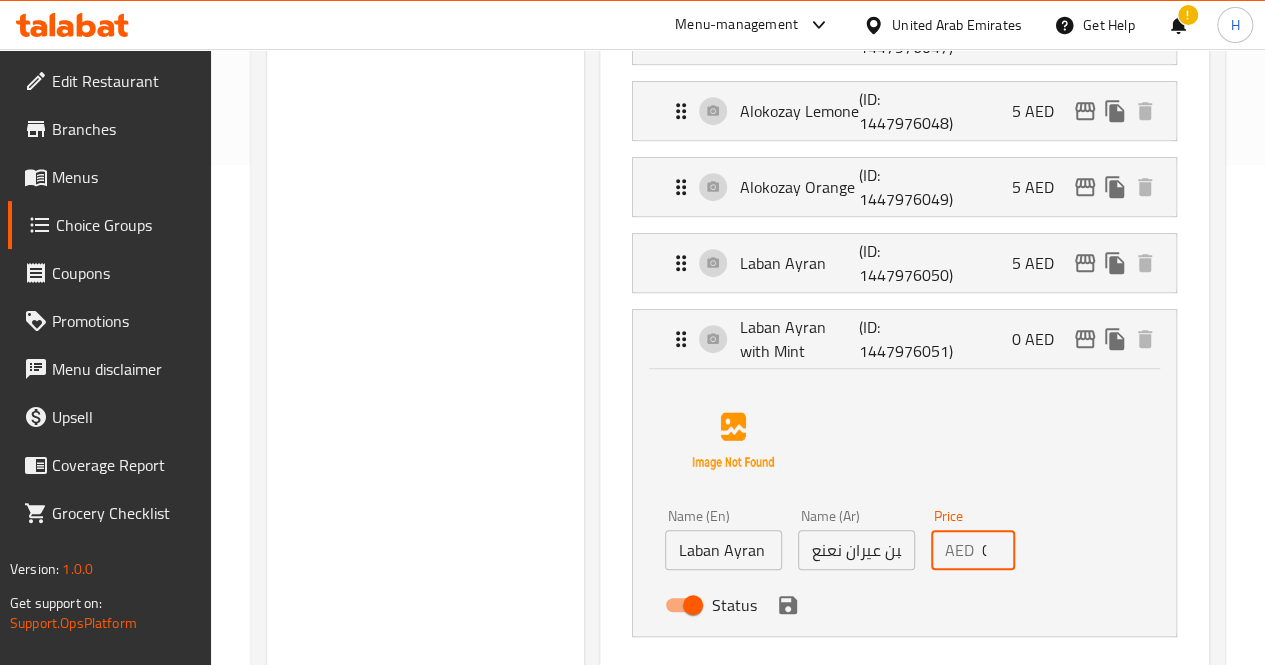 drag, startPoint x: 956, startPoint y: 556, endPoint x: 899, endPoint y: 559, distance: 57.07889 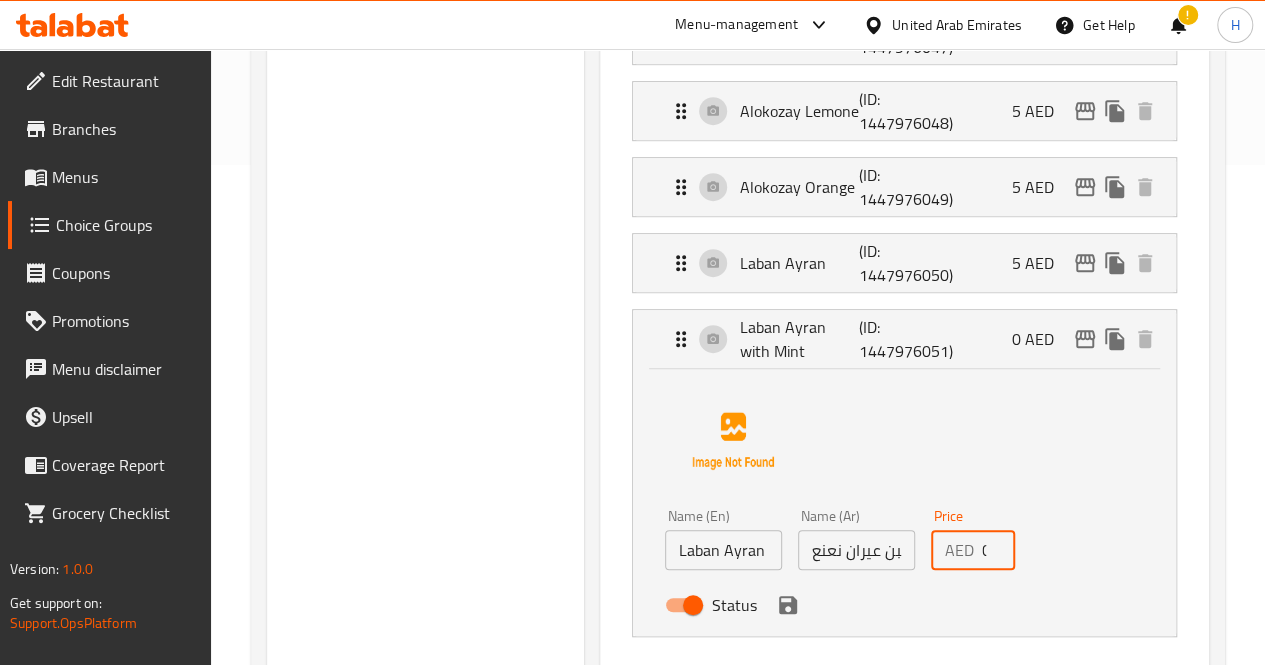 click on "AED 0 Price" at bounding box center [973, 550] 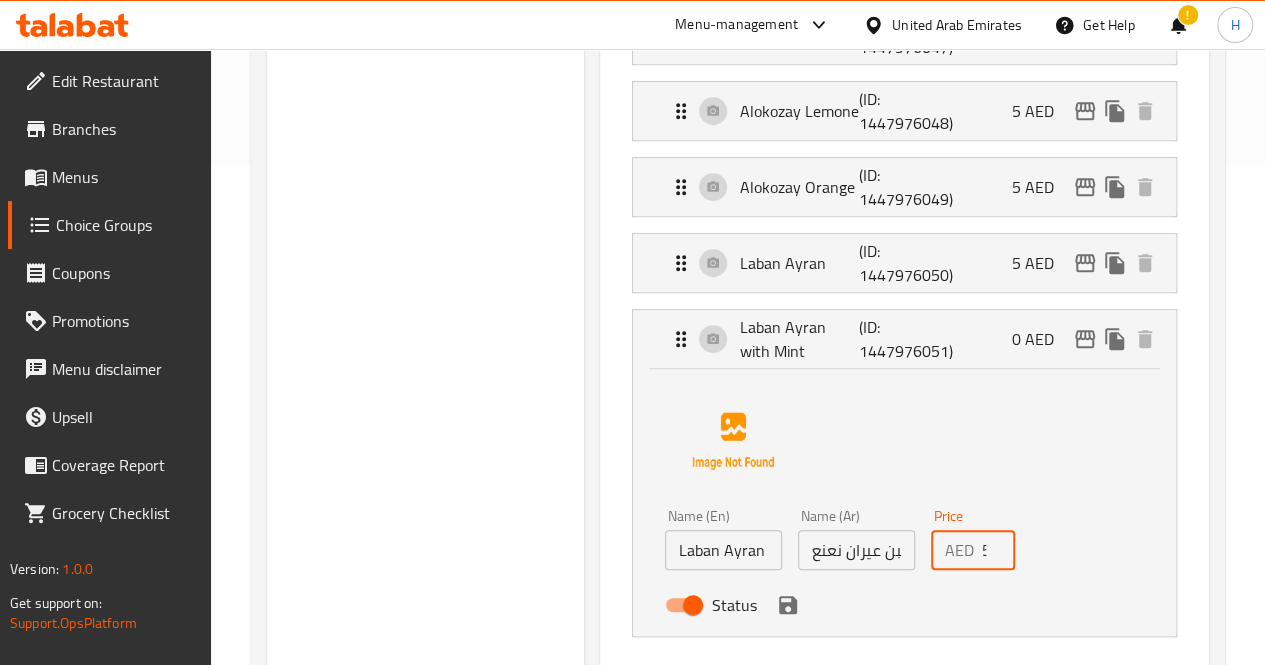 click 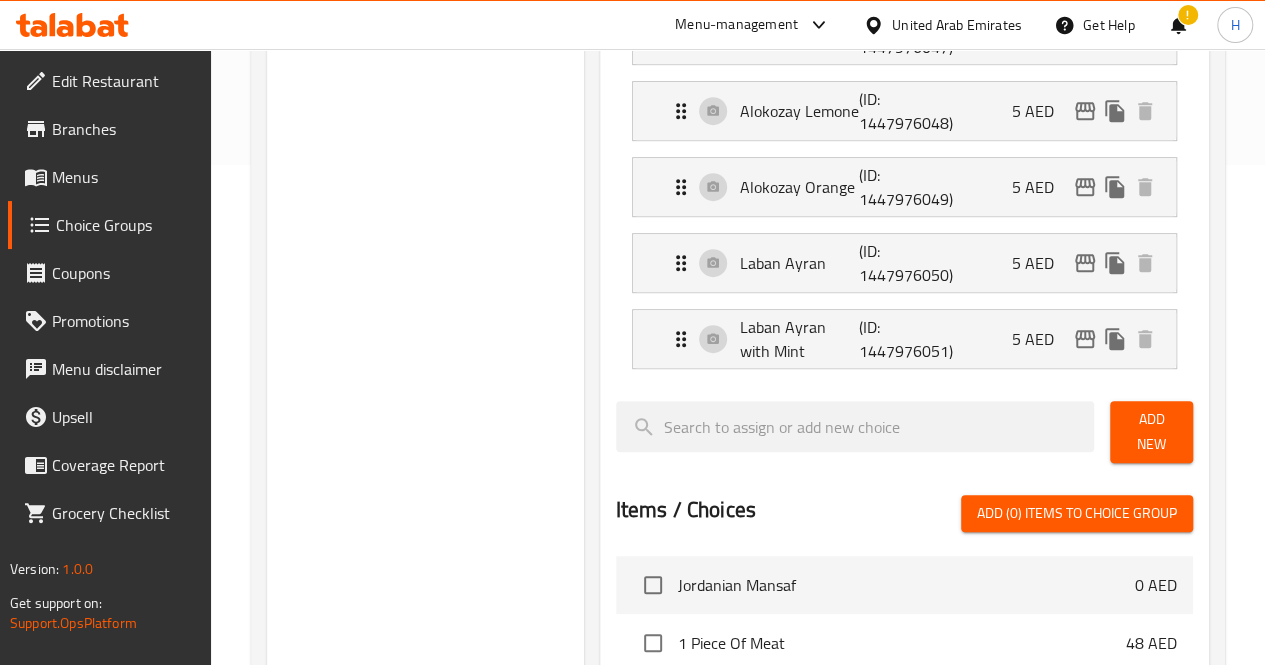 type on "5" 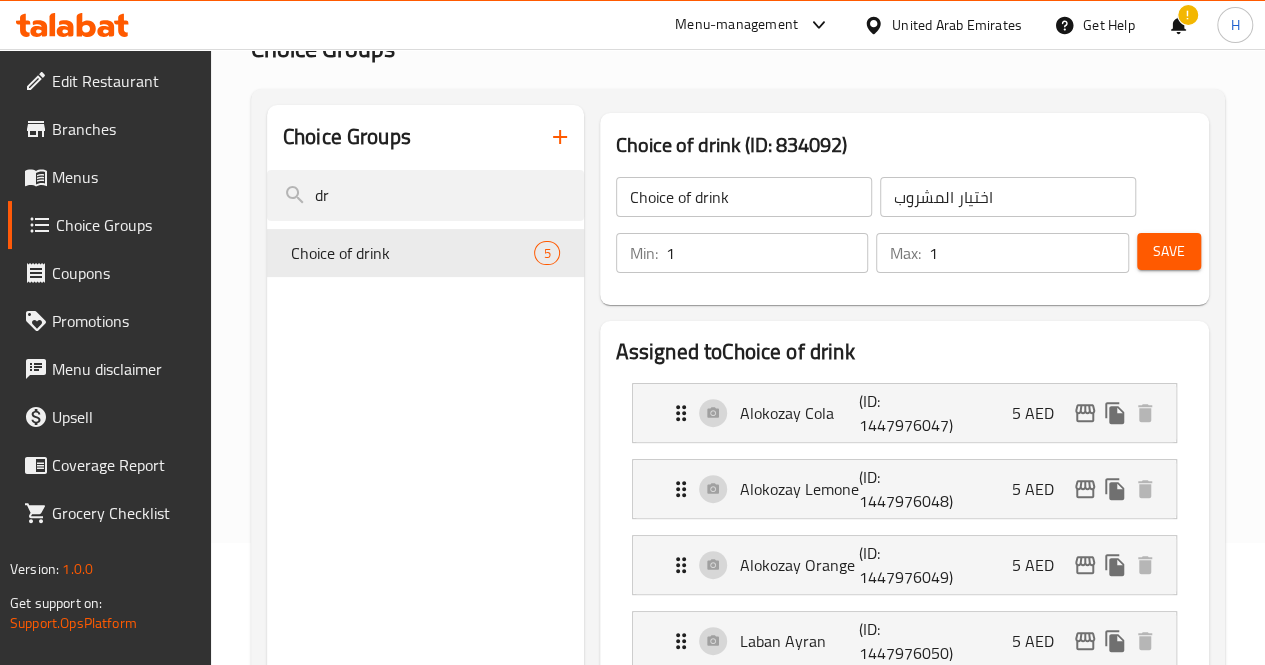 scroll, scrollTop: 0, scrollLeft: 0, axis: both 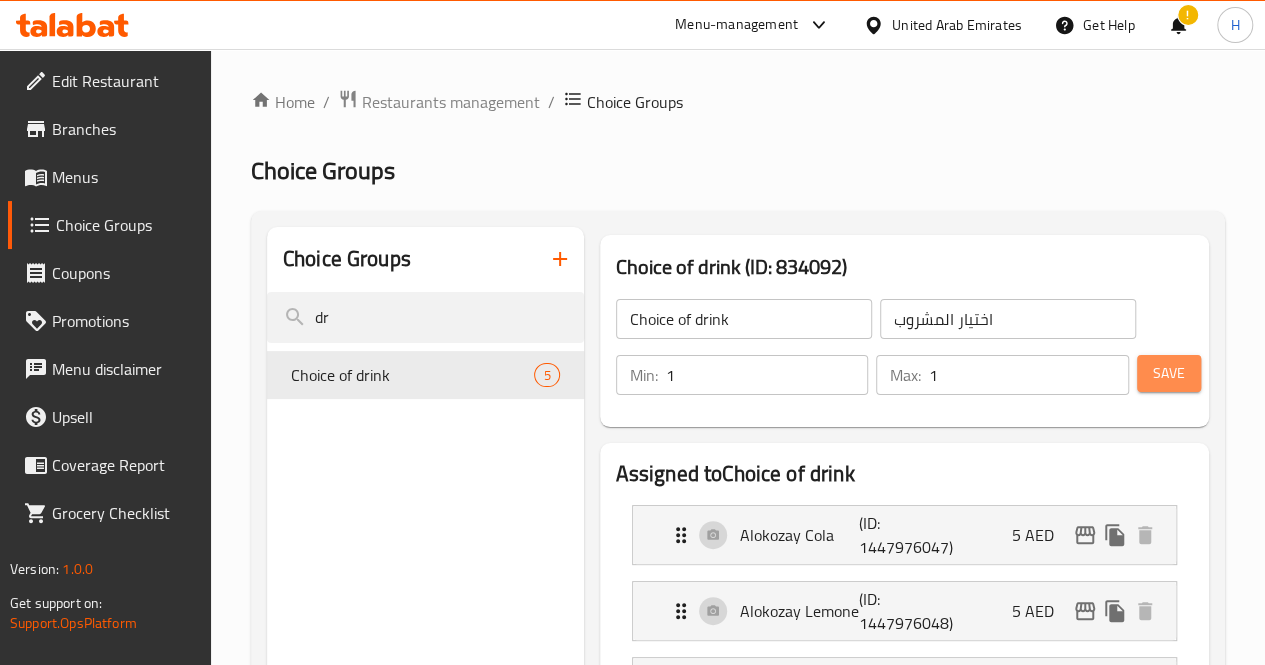 click on "Save" at bounding box center [1169, 373] 